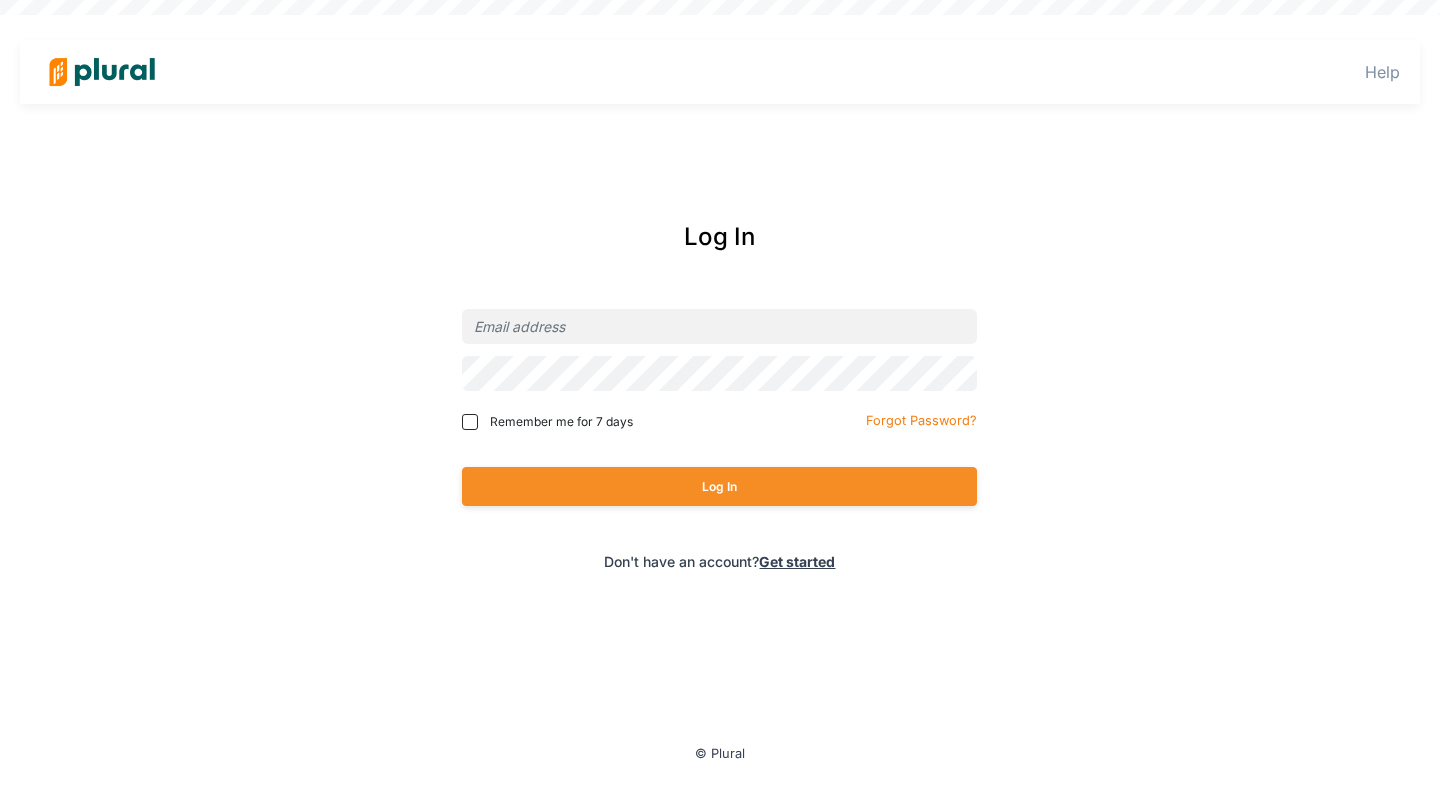scroll, scrollTop: 0, scrollLeft: 0, axis: both 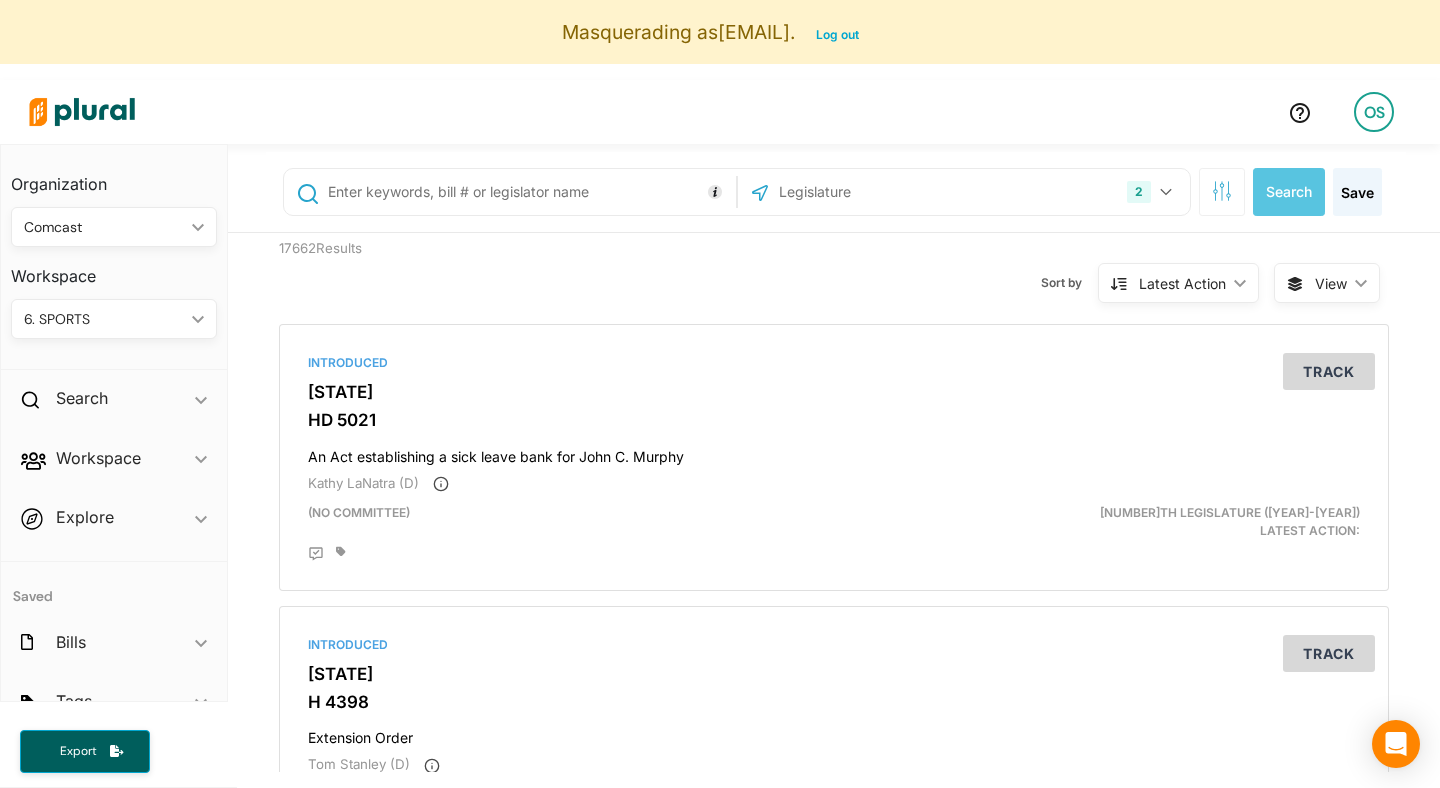 click on "6. SPORTS ic_keyboard_arrow_down" at bounding box center [114, 319] 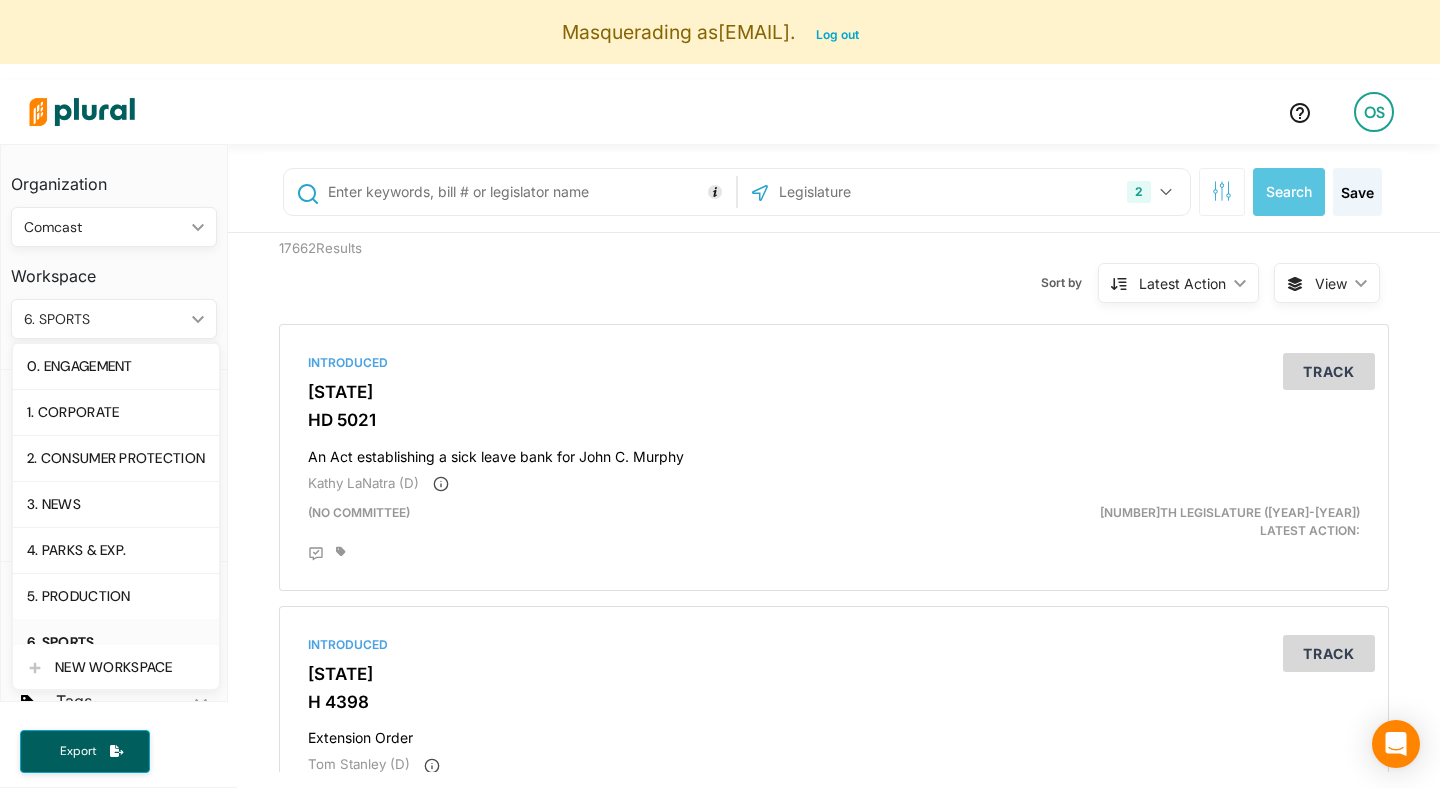click on "6. SPORTS ic_keyboard_arrow_down" at bounding box center (114, 319) 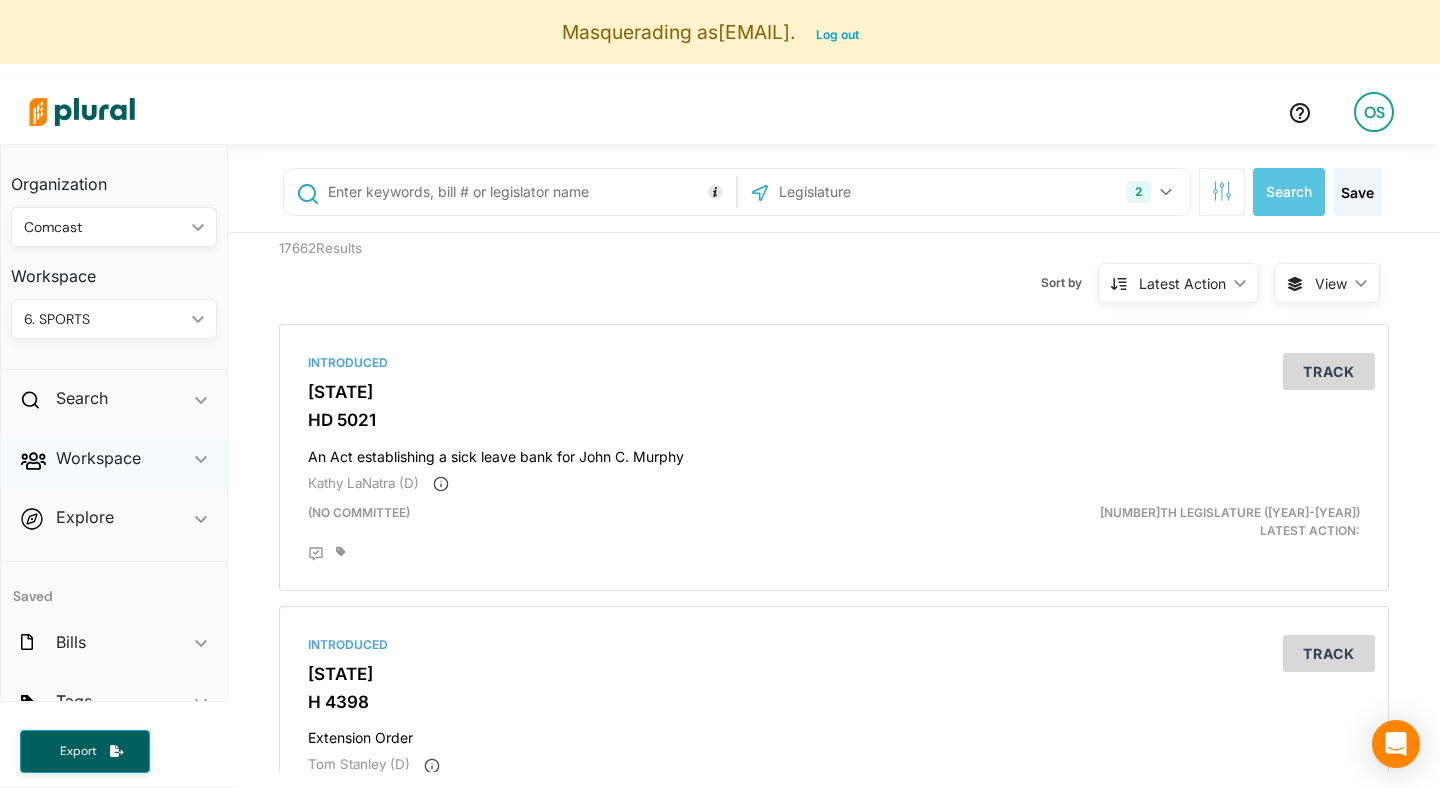 click on "Workspace ic_keyboard_arrow_down" at bounding box center (114, 462) 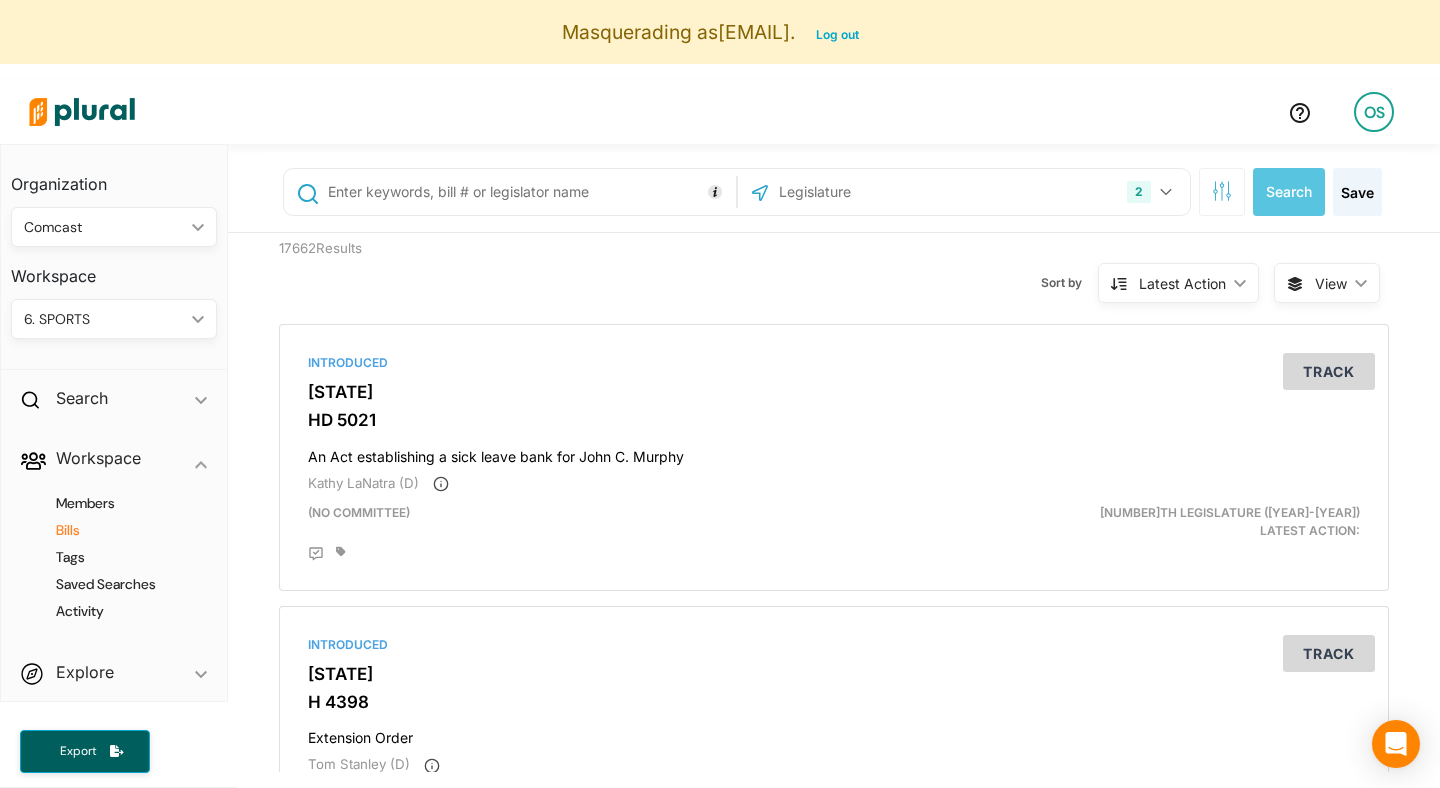 click on "Bills" at bounding box center (119, 530) 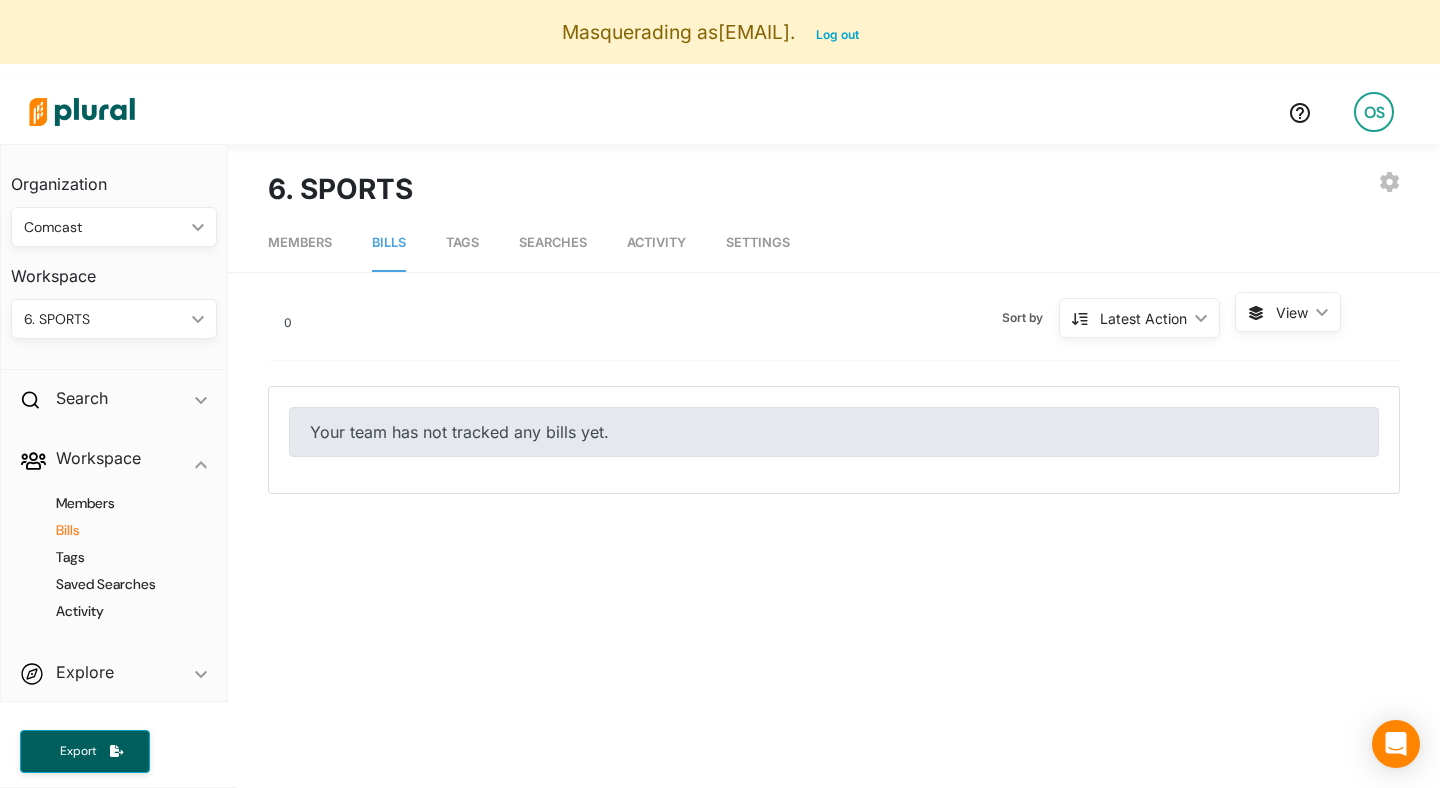click on "6. SPORTS" at bounding box center [104, 319] 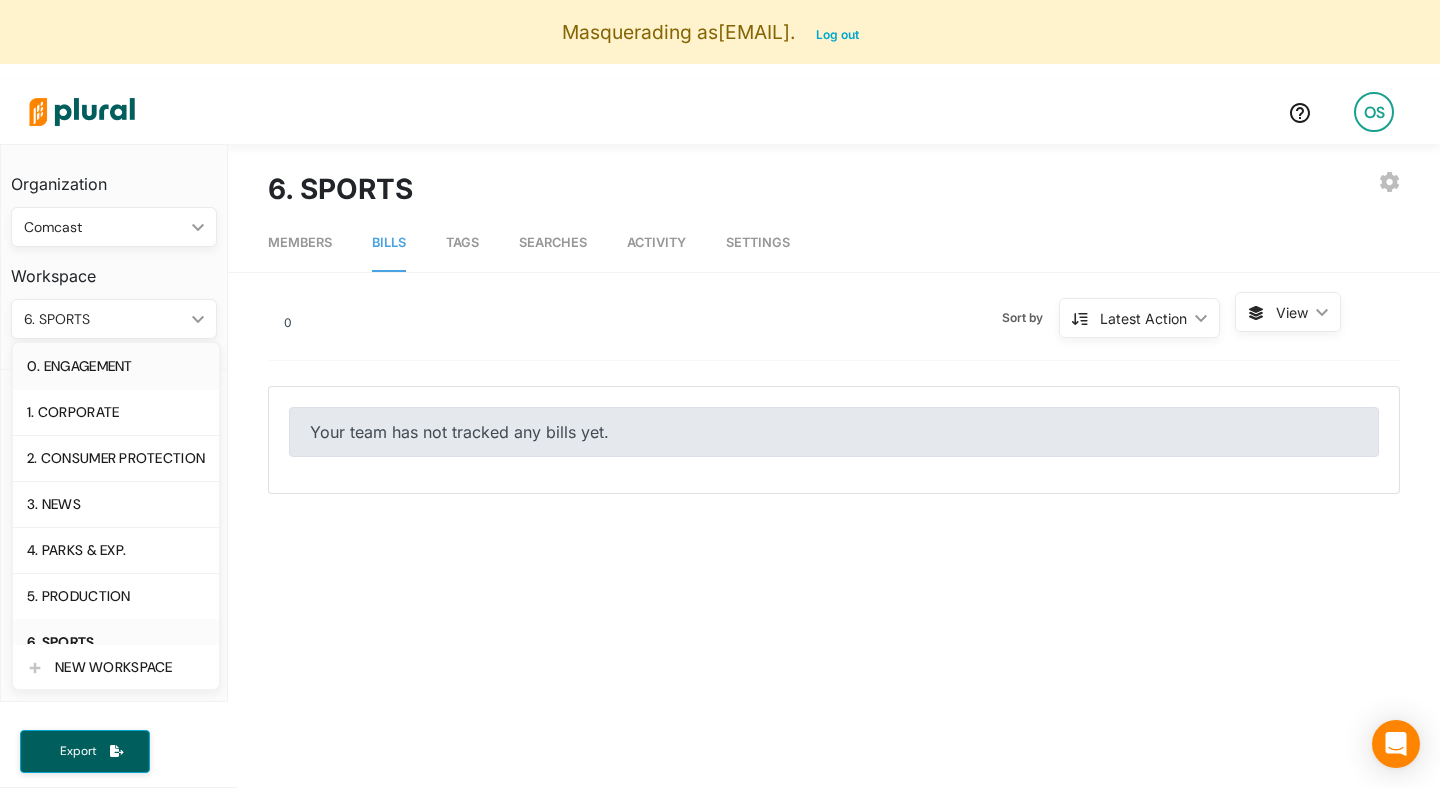 click on "0. ENGAGEMENT" at bounding box center (116, 366) 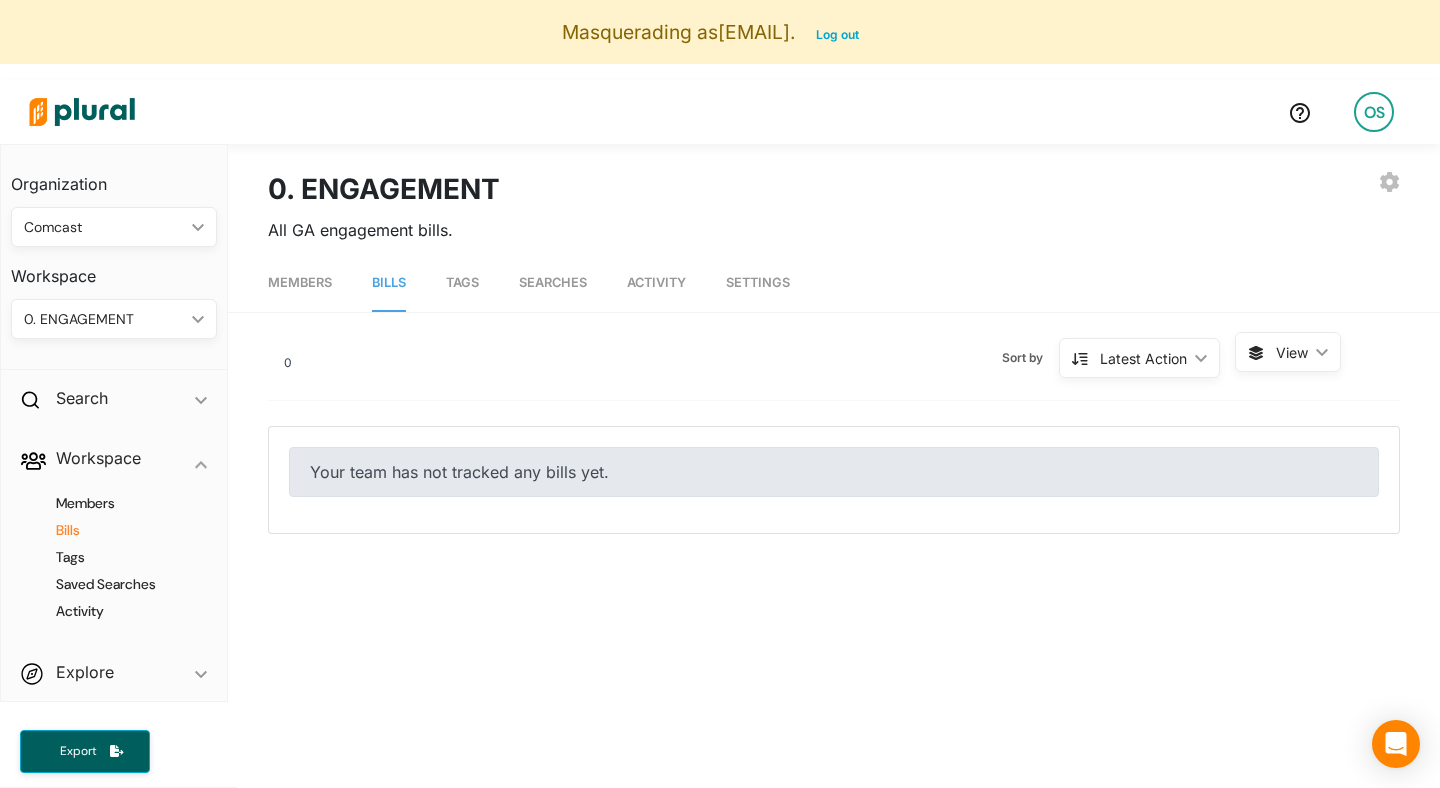 click on "0. ENGAGEMENT" at bounding box center [104, 319] 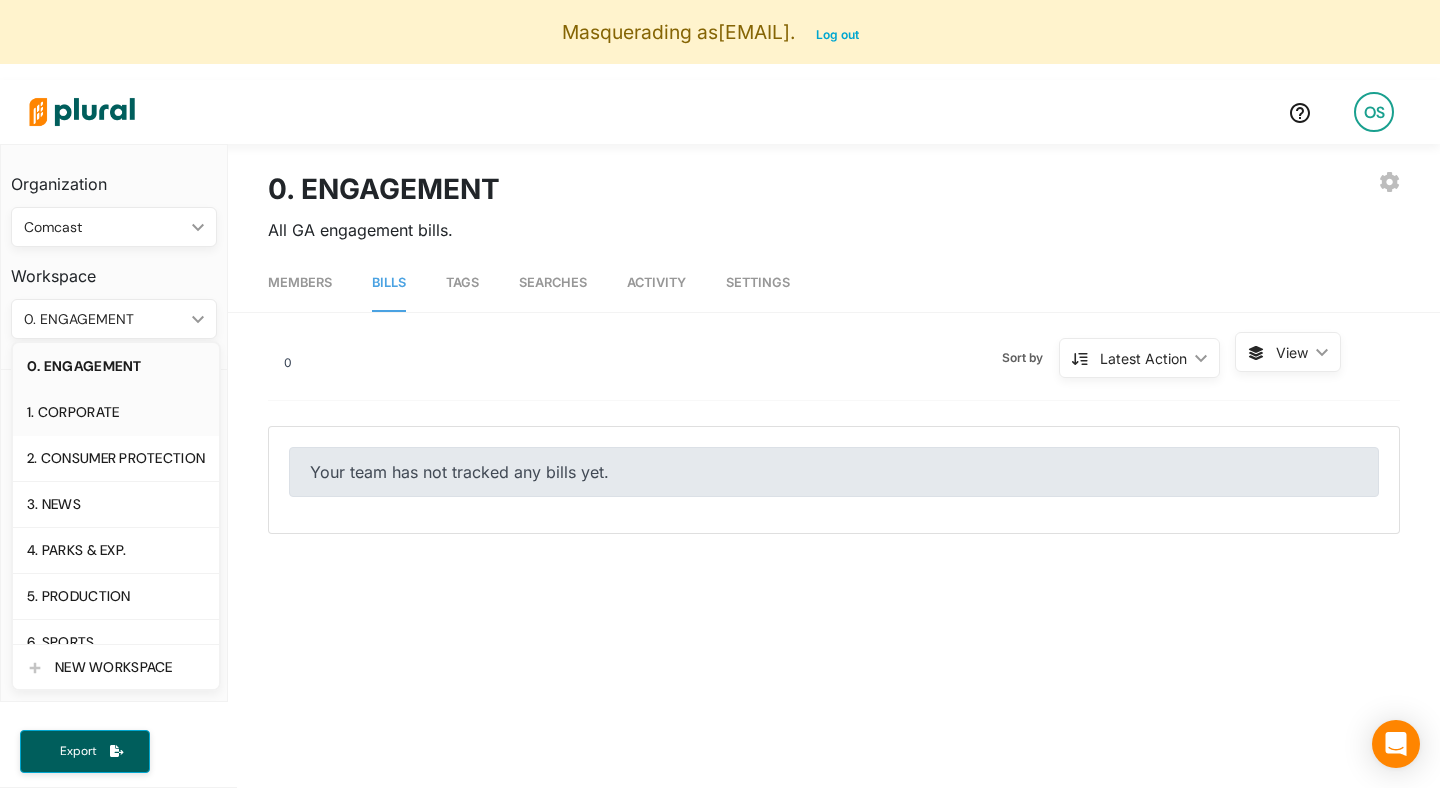 click on "1. CORPORATE" at bounding box center [116, 412] 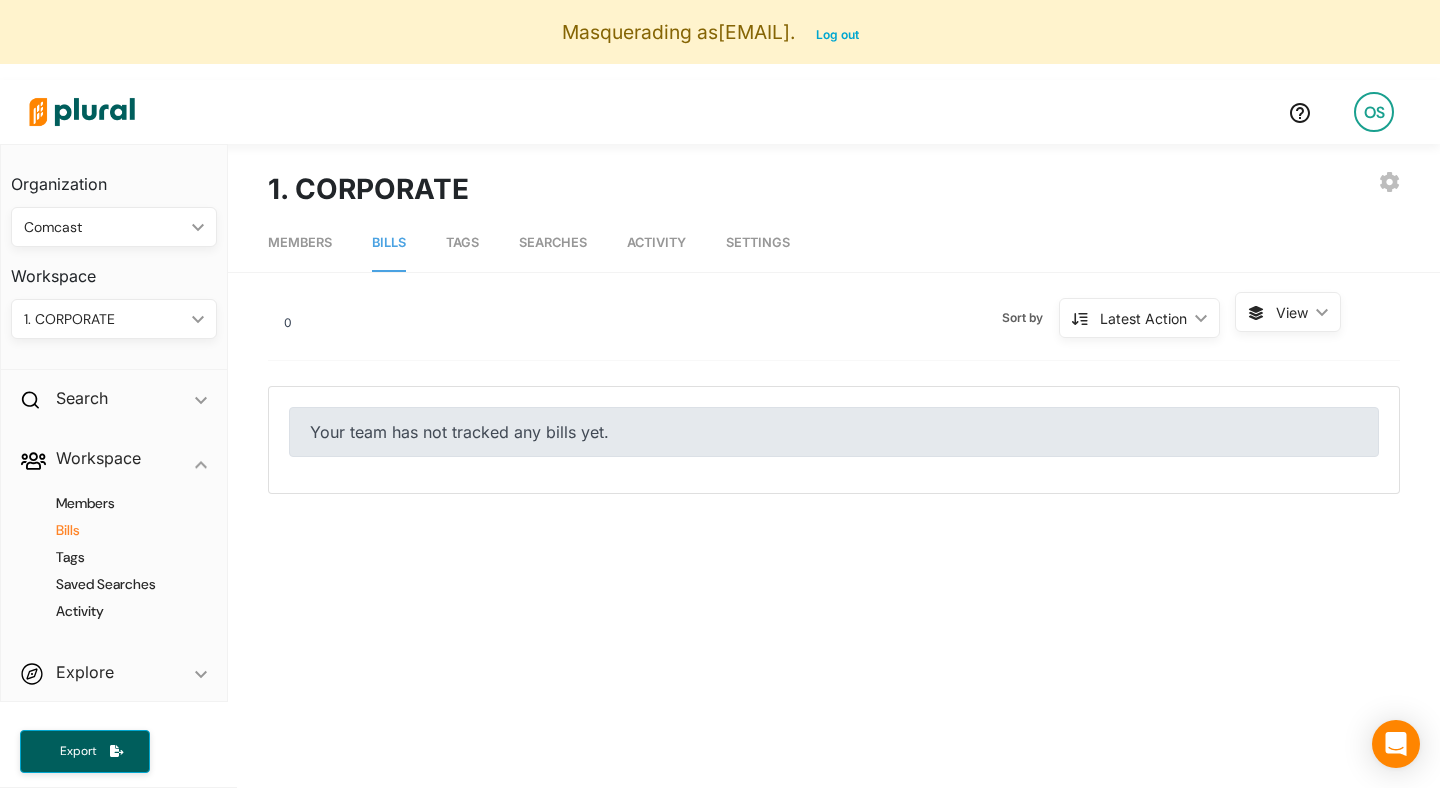 click on "1. CORPORATE ic_keyboard_arrow_down" at bounding box center (114, 319) 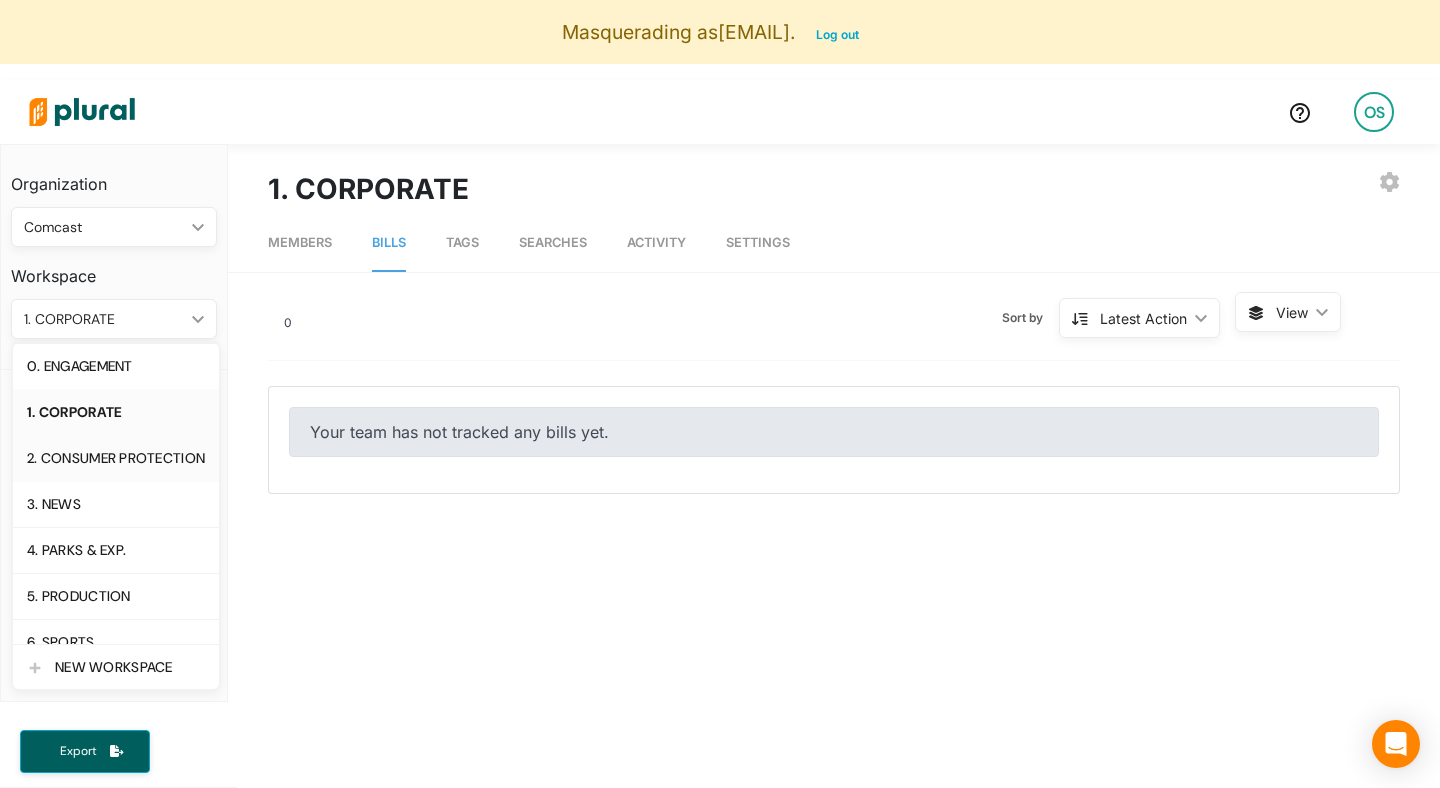 click on "2. CONSUMER PROTECTION" 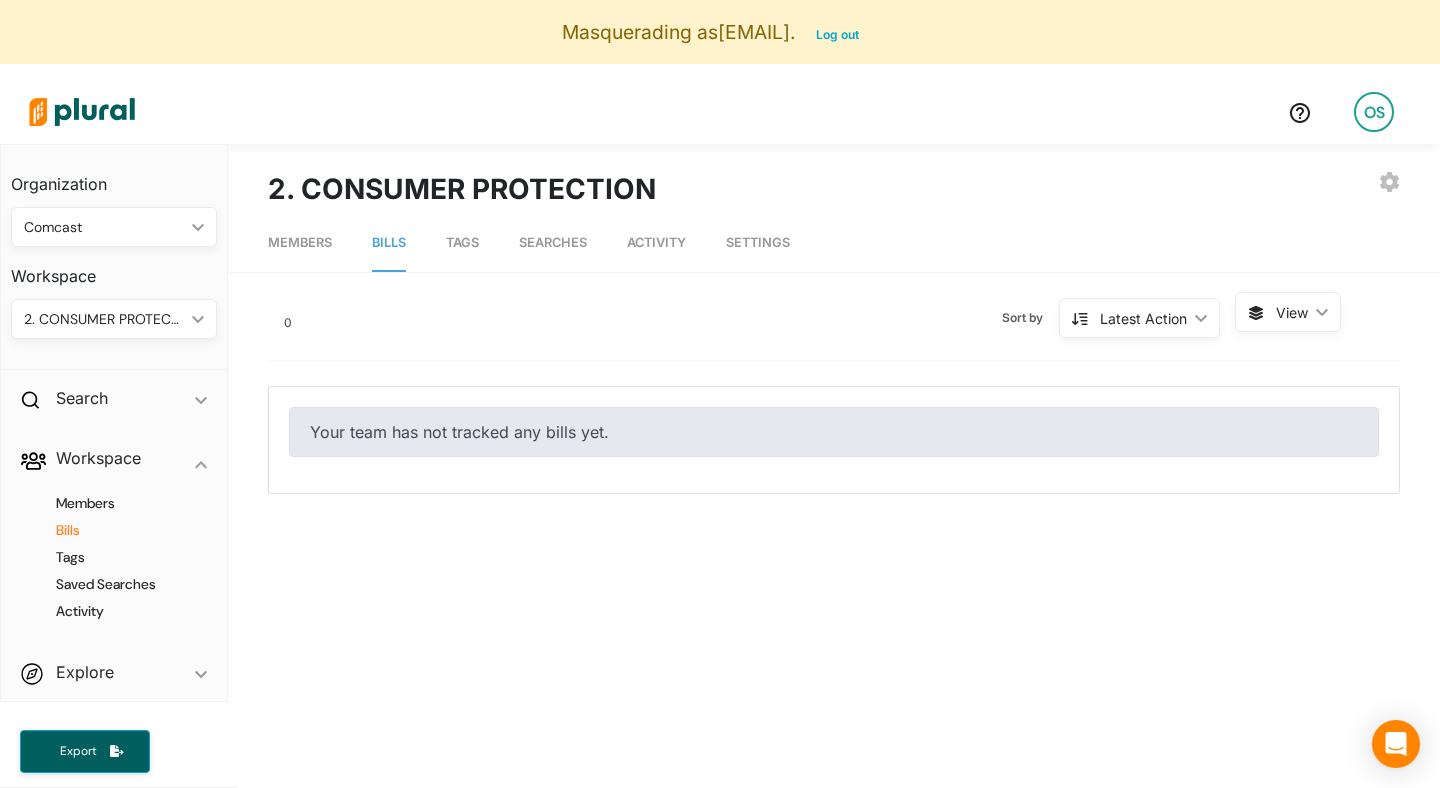click on "2. CONSUMER PROTECTION" at bounding box center (104, 319) 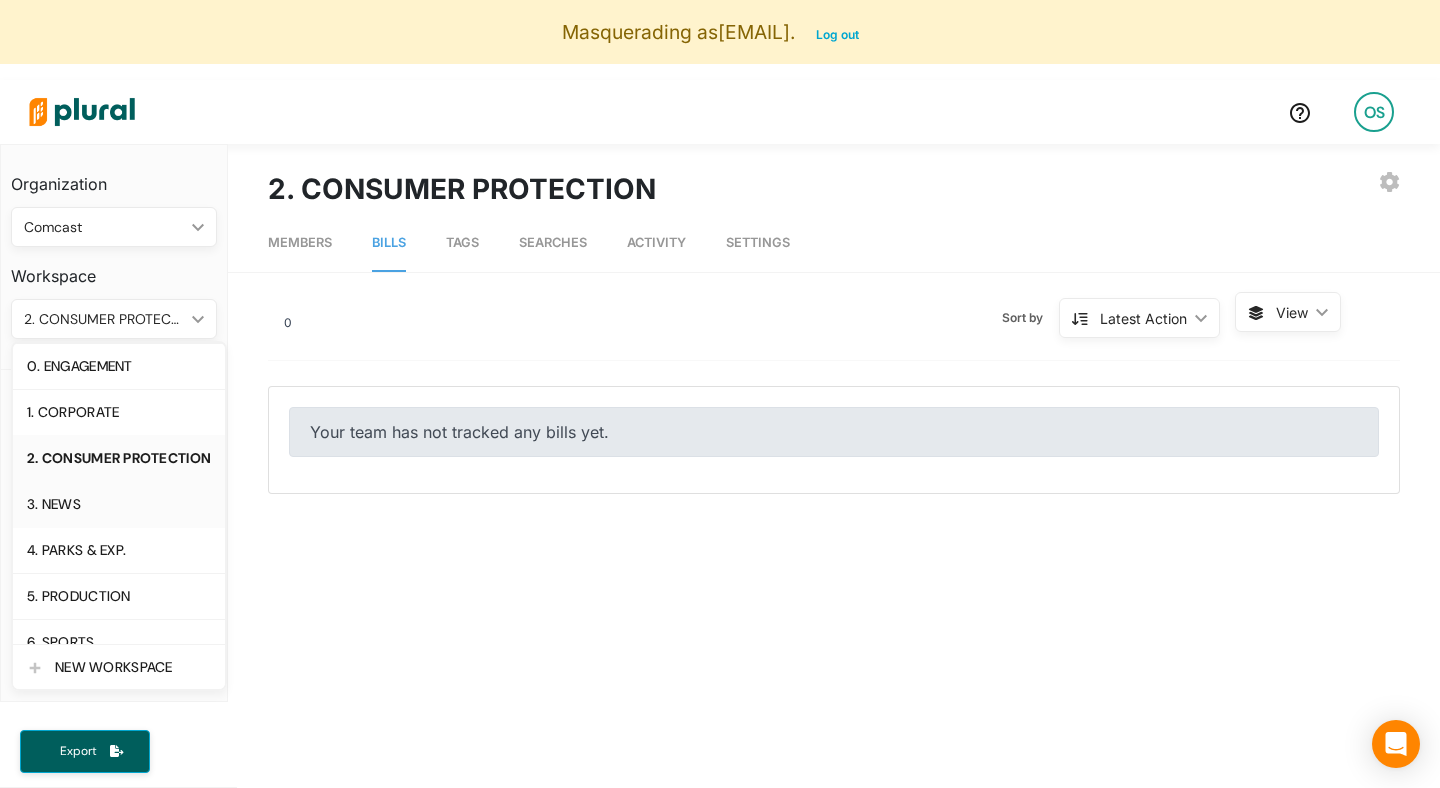 click on "3. NEWS" at bounding box center (119, 504) 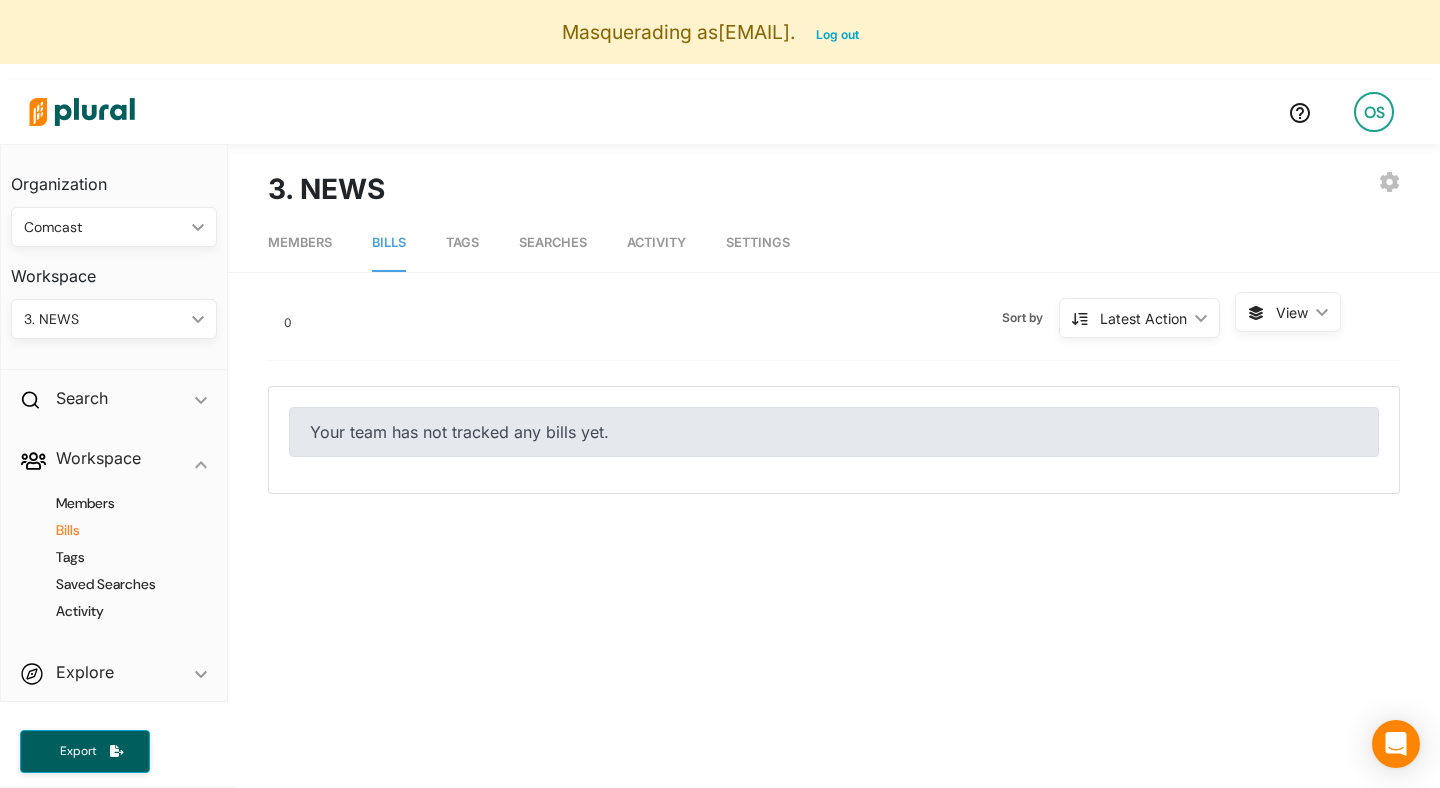click on "3. NEWS" at bounding box center (104, 319) 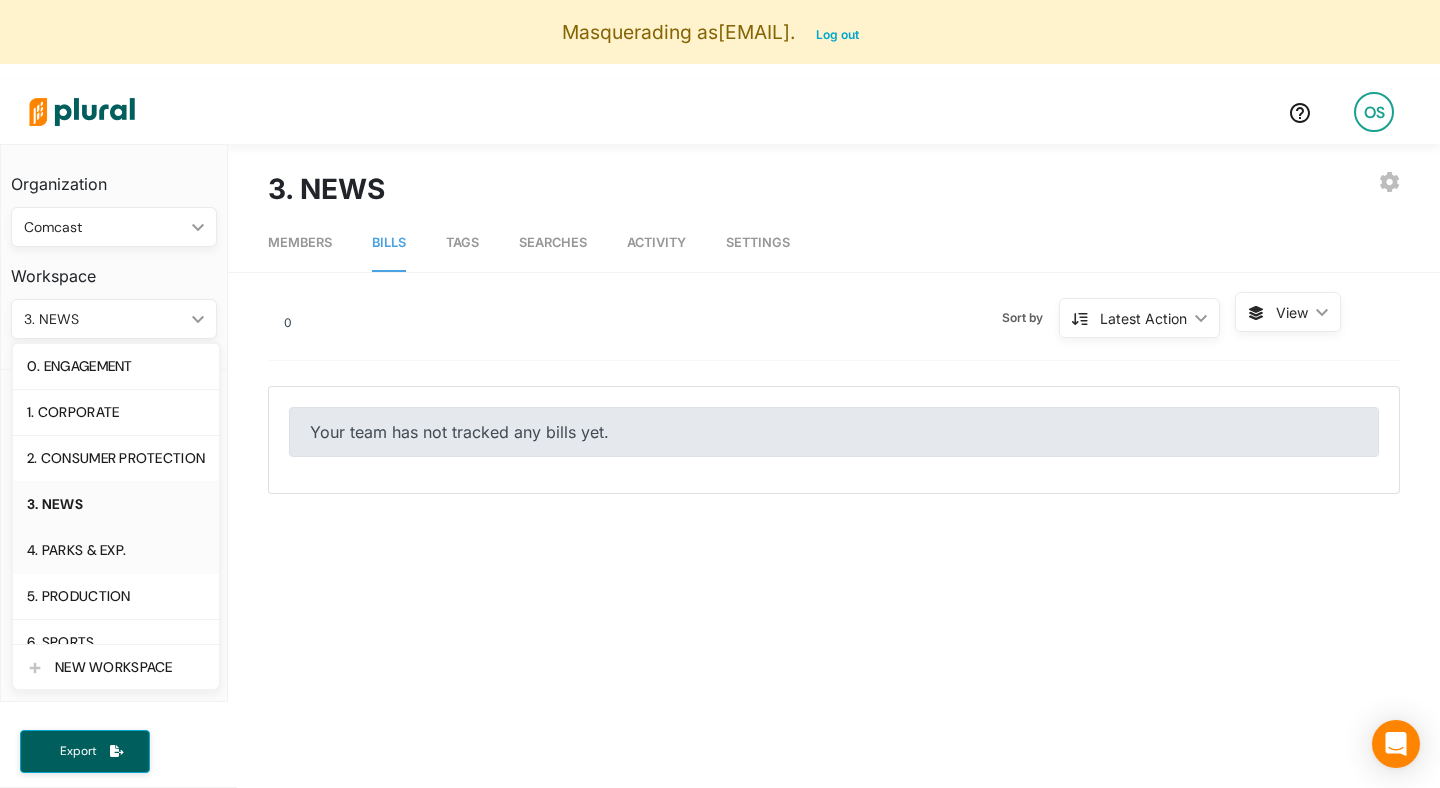 click on "4. PARKS & EXP." at bounding box center (116, 550) 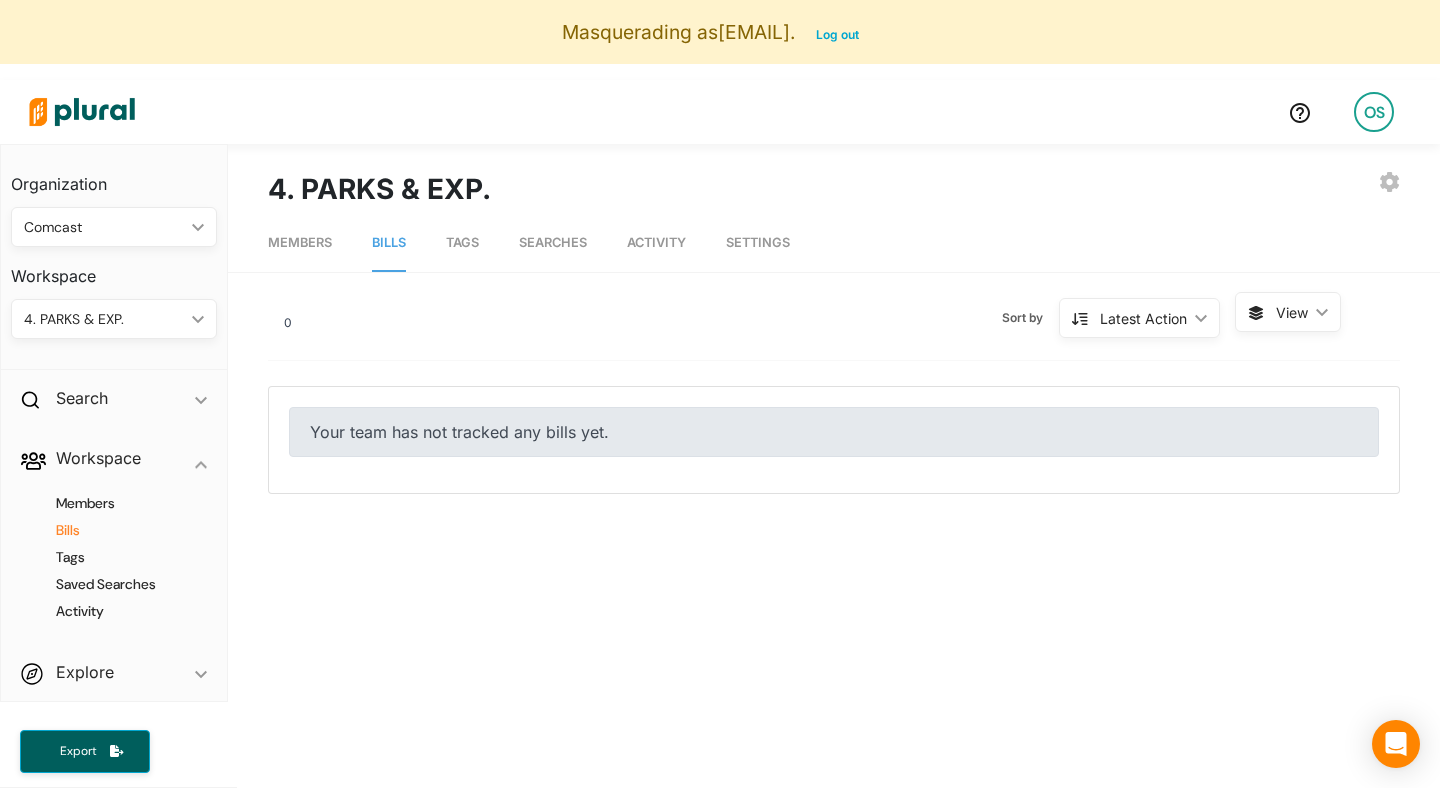 click on "4. PARKS & EXP. ic_keyboard_arrow_down" at bounding box center (114, 319) 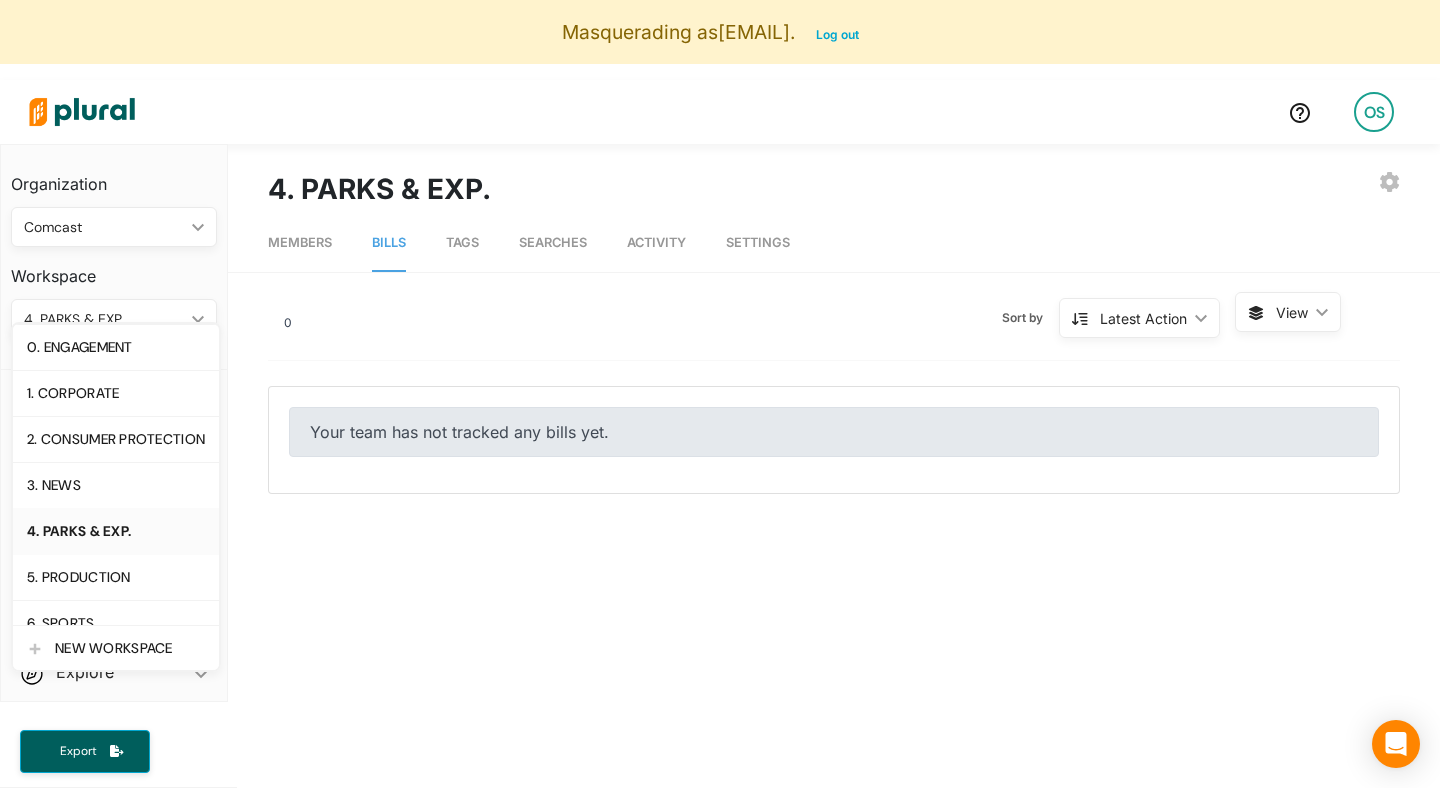 scroll, scrollTop: 22, scrollLeft: 0, axis: vertical 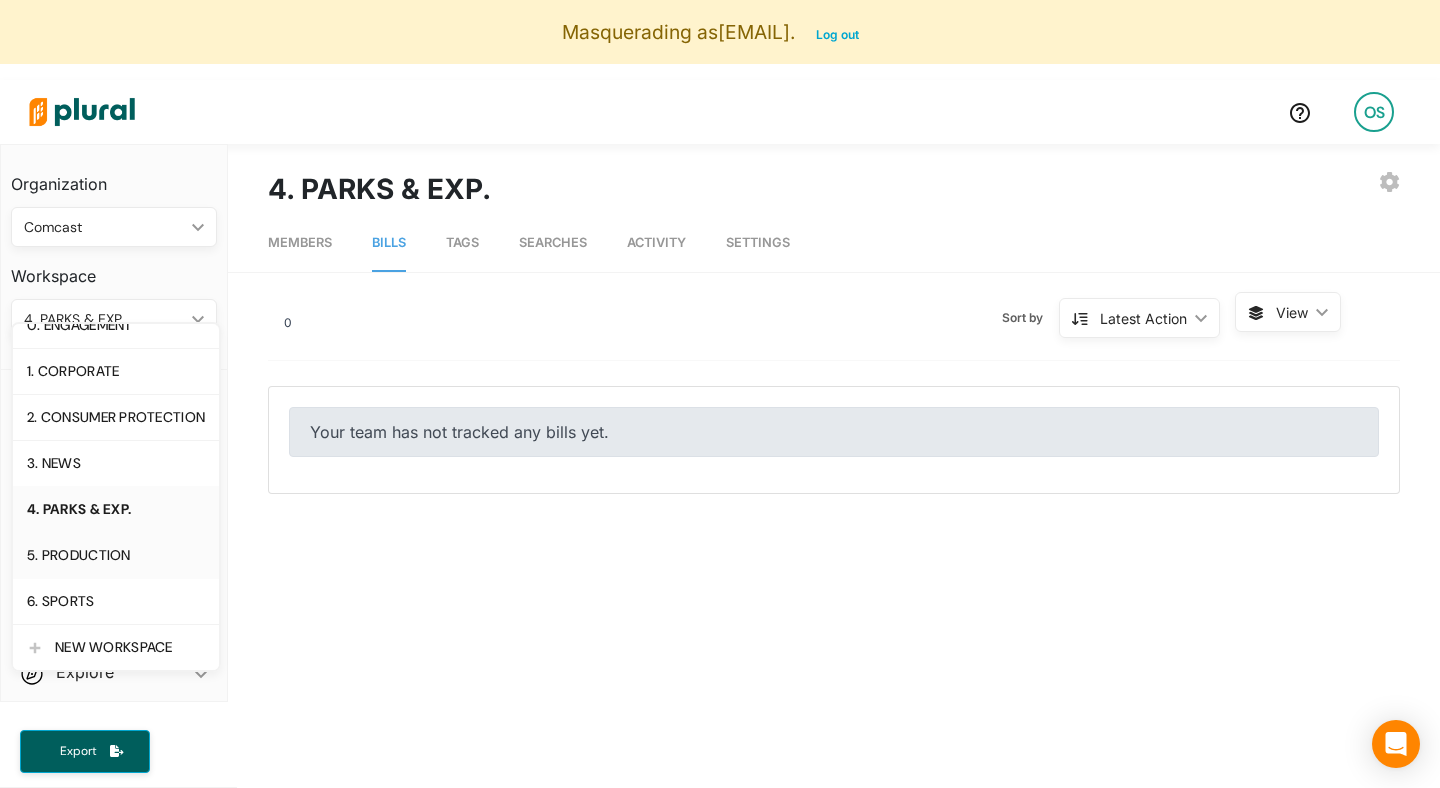 click on "5. PRODUCTION" at bounding box center [116, 555] 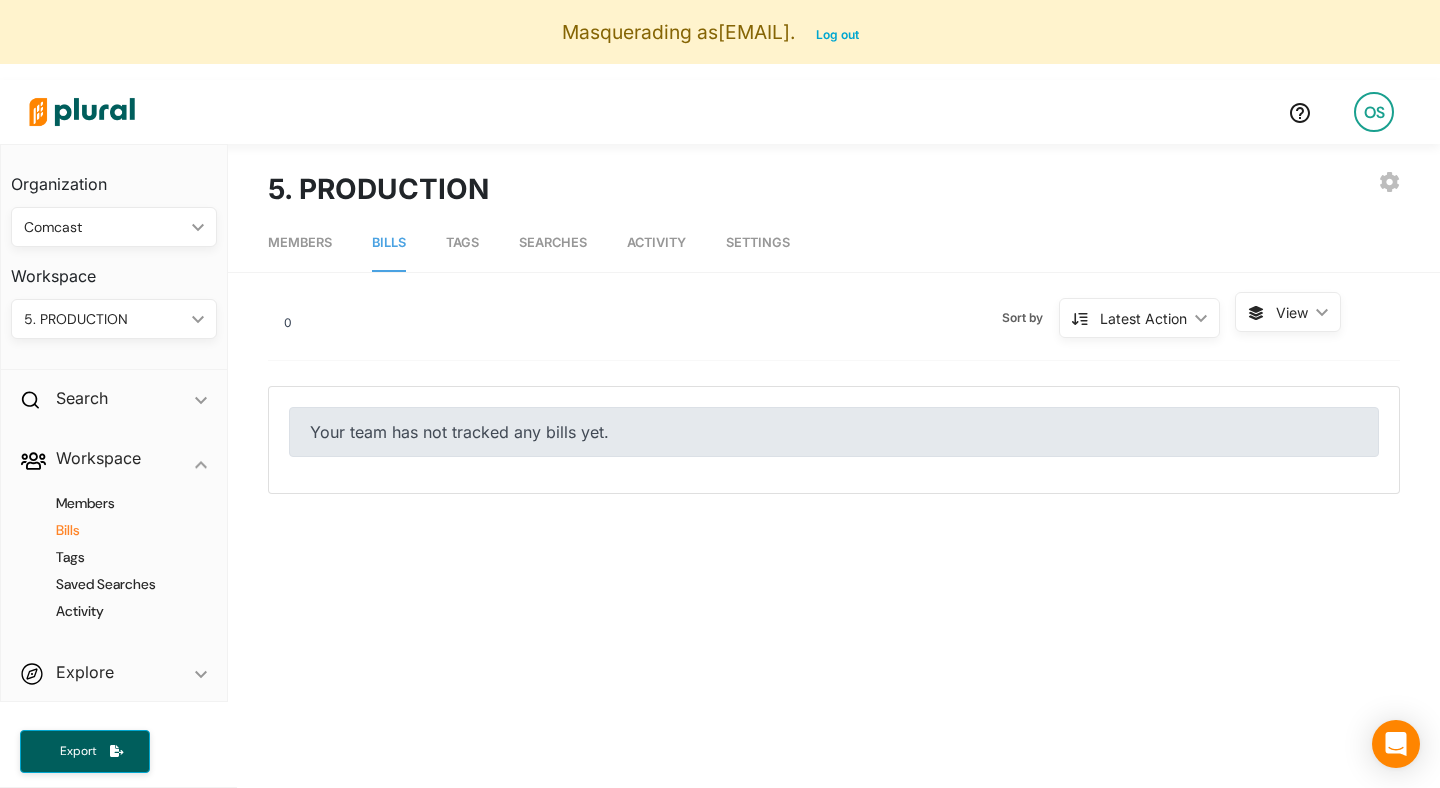 click on "5. PRODUCTION" at bounding box center [104, 319] 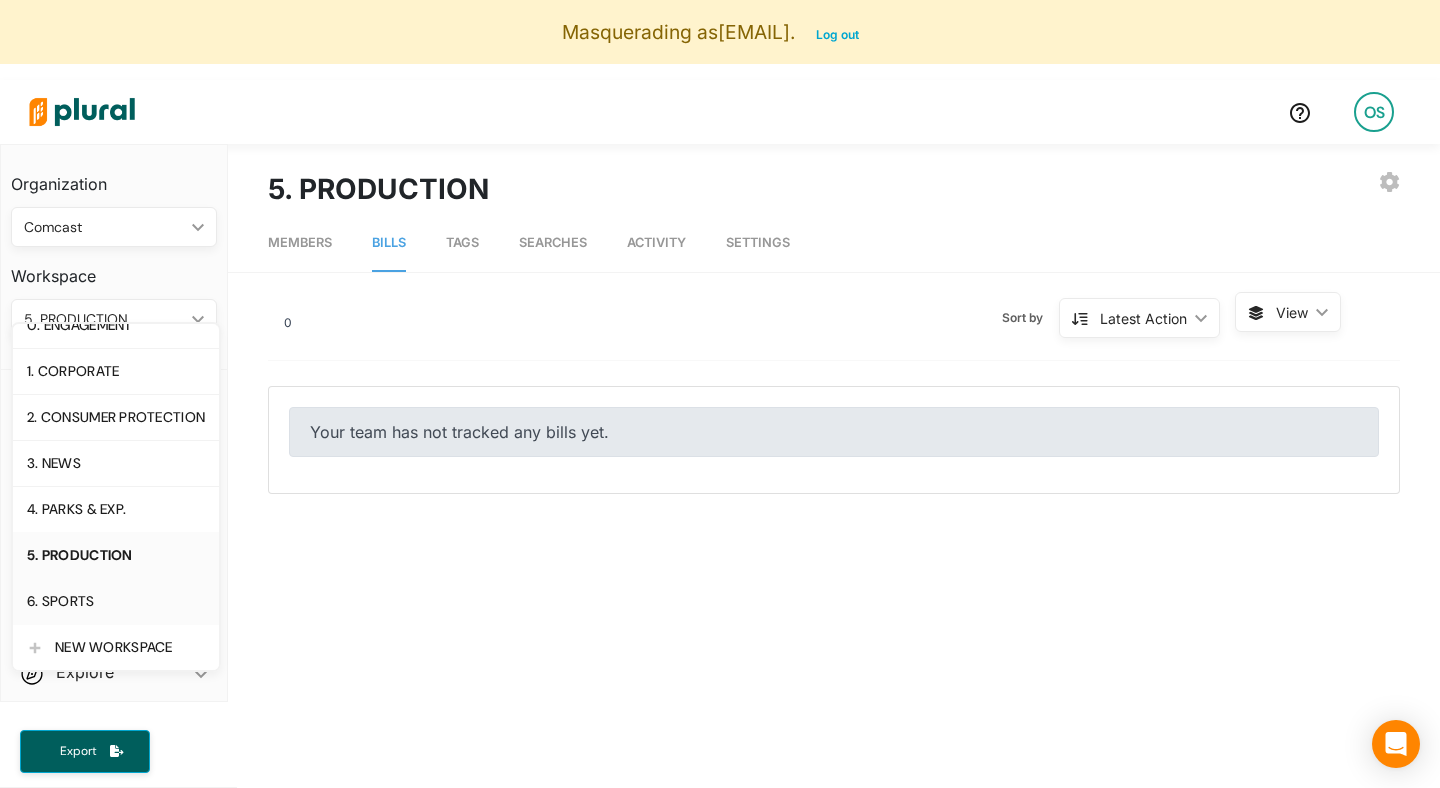 click on "6. SPORTS" 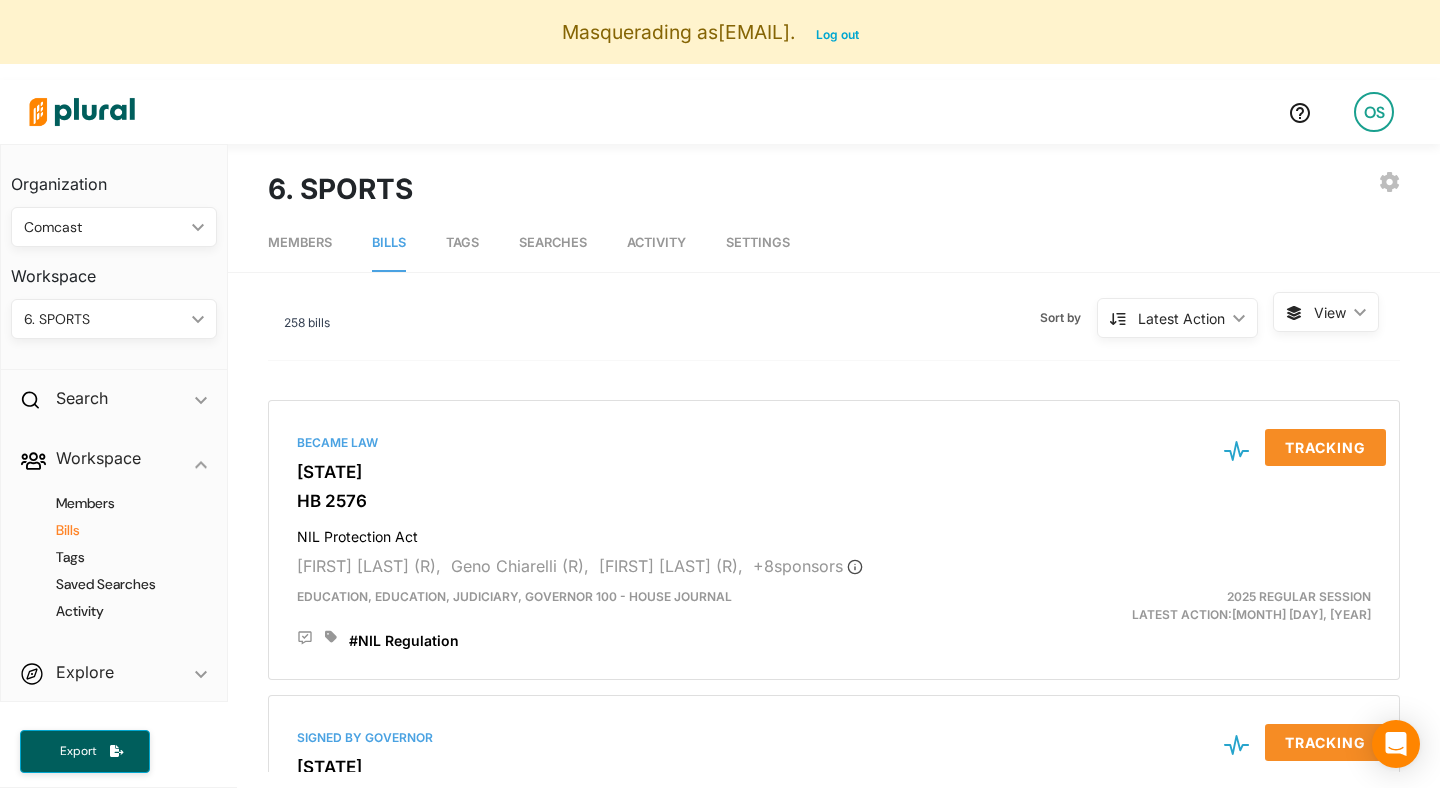 click on "6. SPORTS" at bounding box center [104, 319] 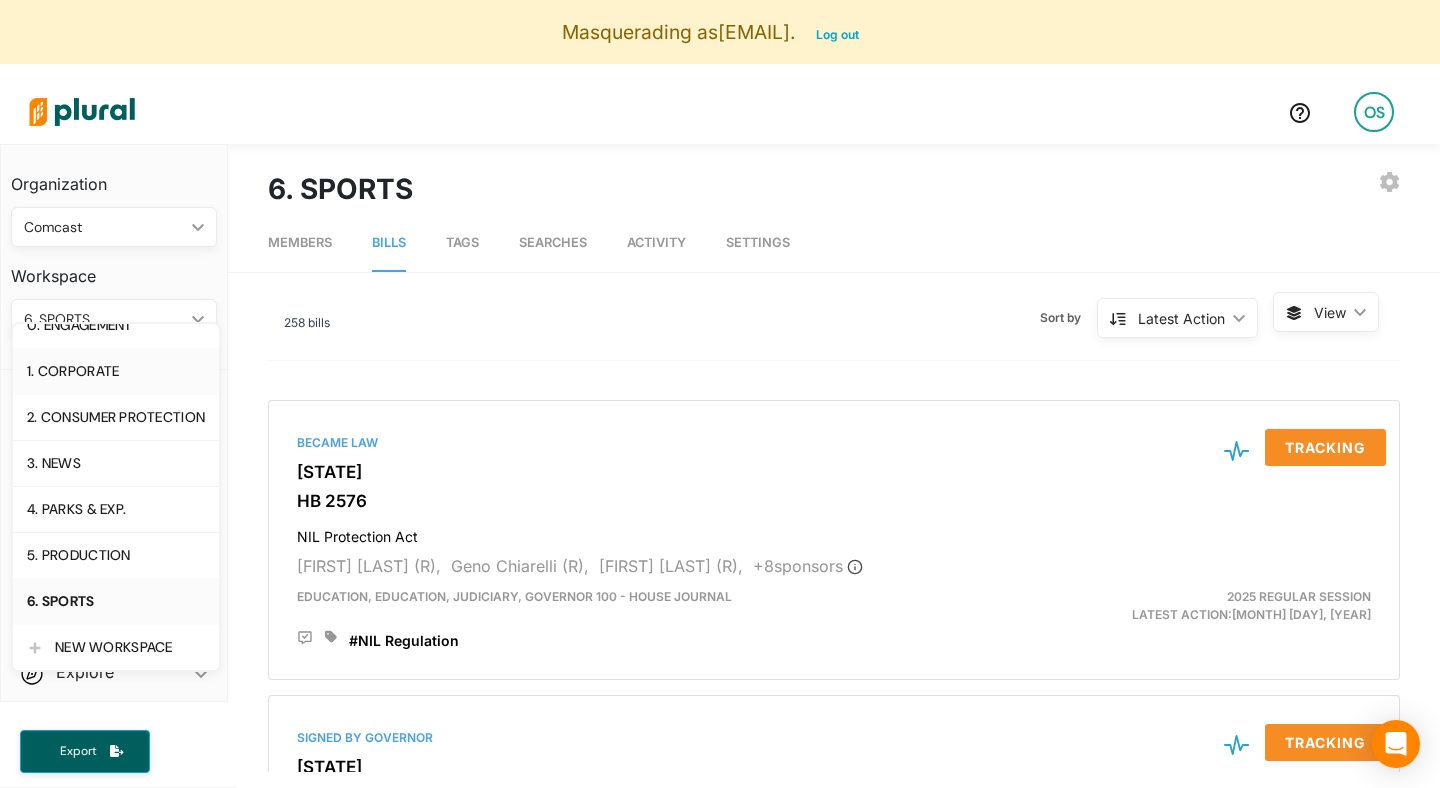 scroll, scrollTop: 0, scrollLeft: 0, axis: both 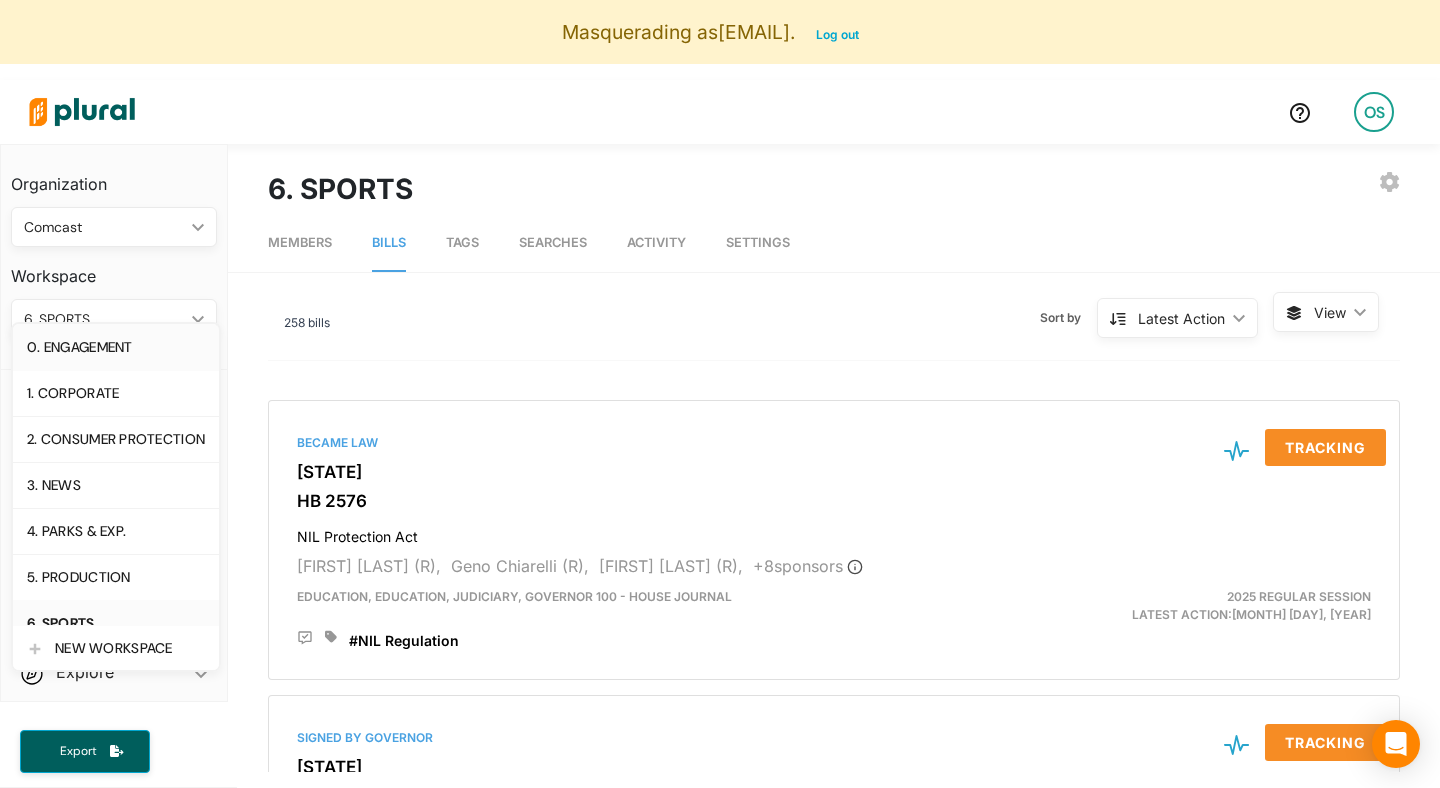 click on "0. ENGAGEMENT" at bounding box center [116, 347] 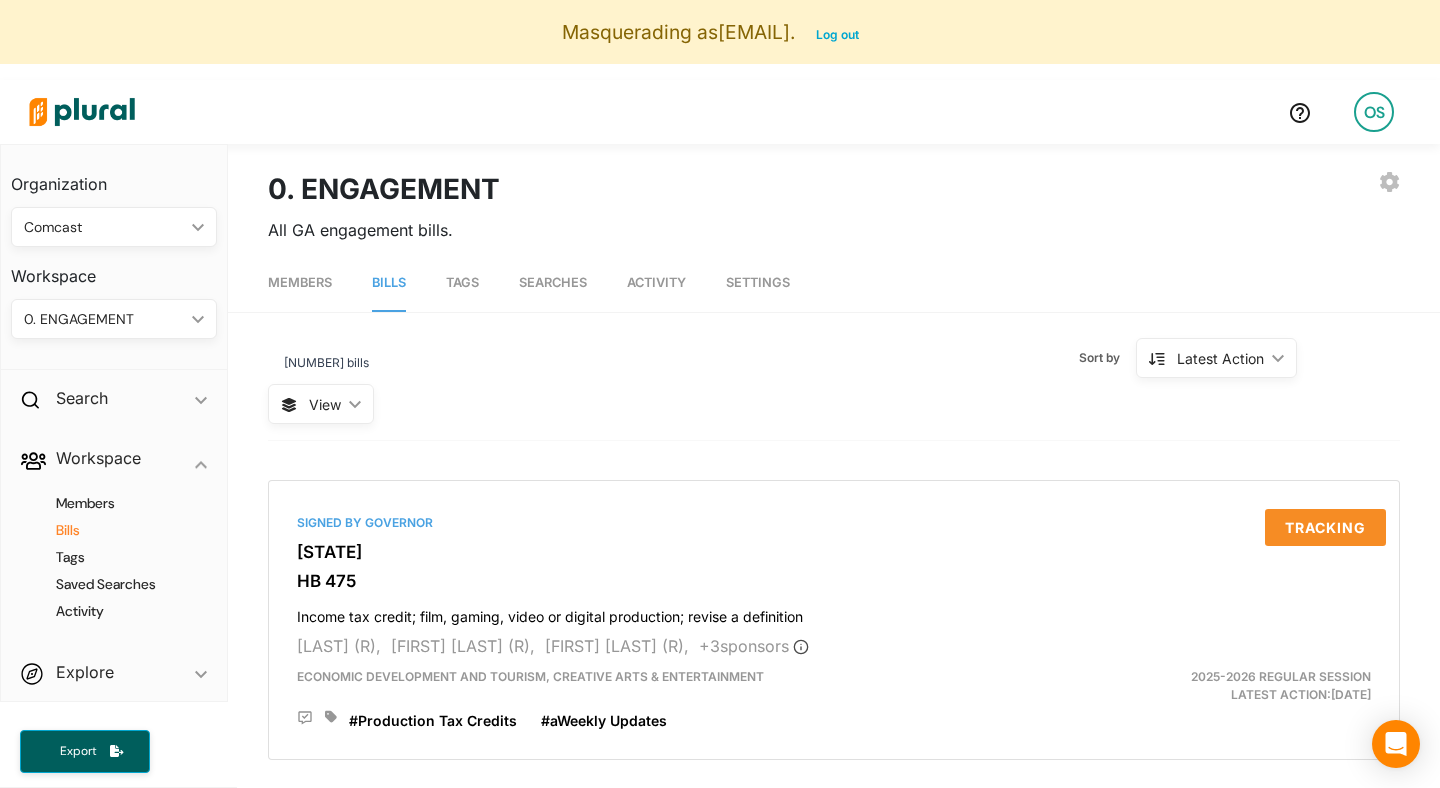 click on "0. ENGAGEMENT" at bounding box center (104, 319) 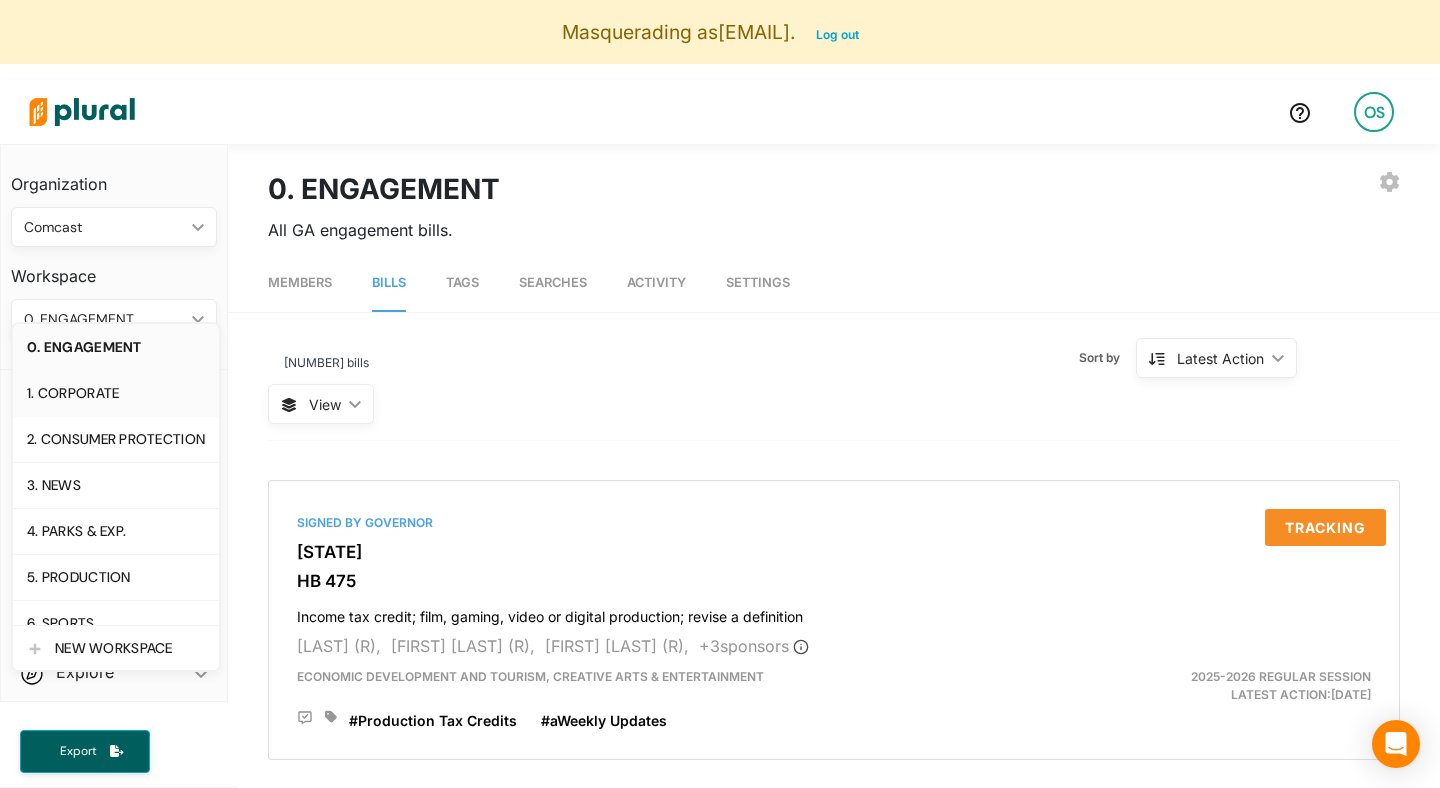 click on "1. CORPORATE" at bounding box center [116, 393] 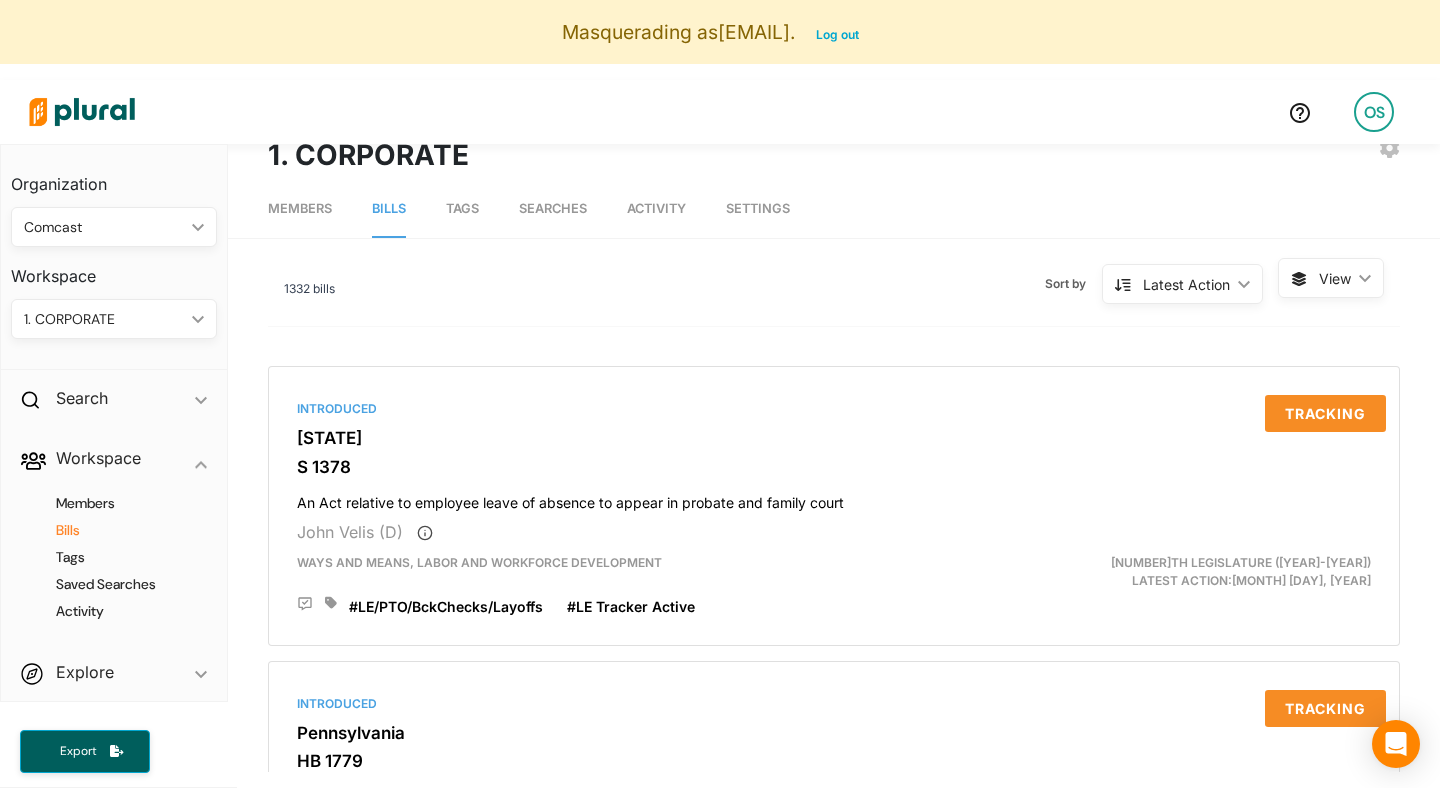 scroll, scrollTop: 0, scrollLeft: 0, axis: both 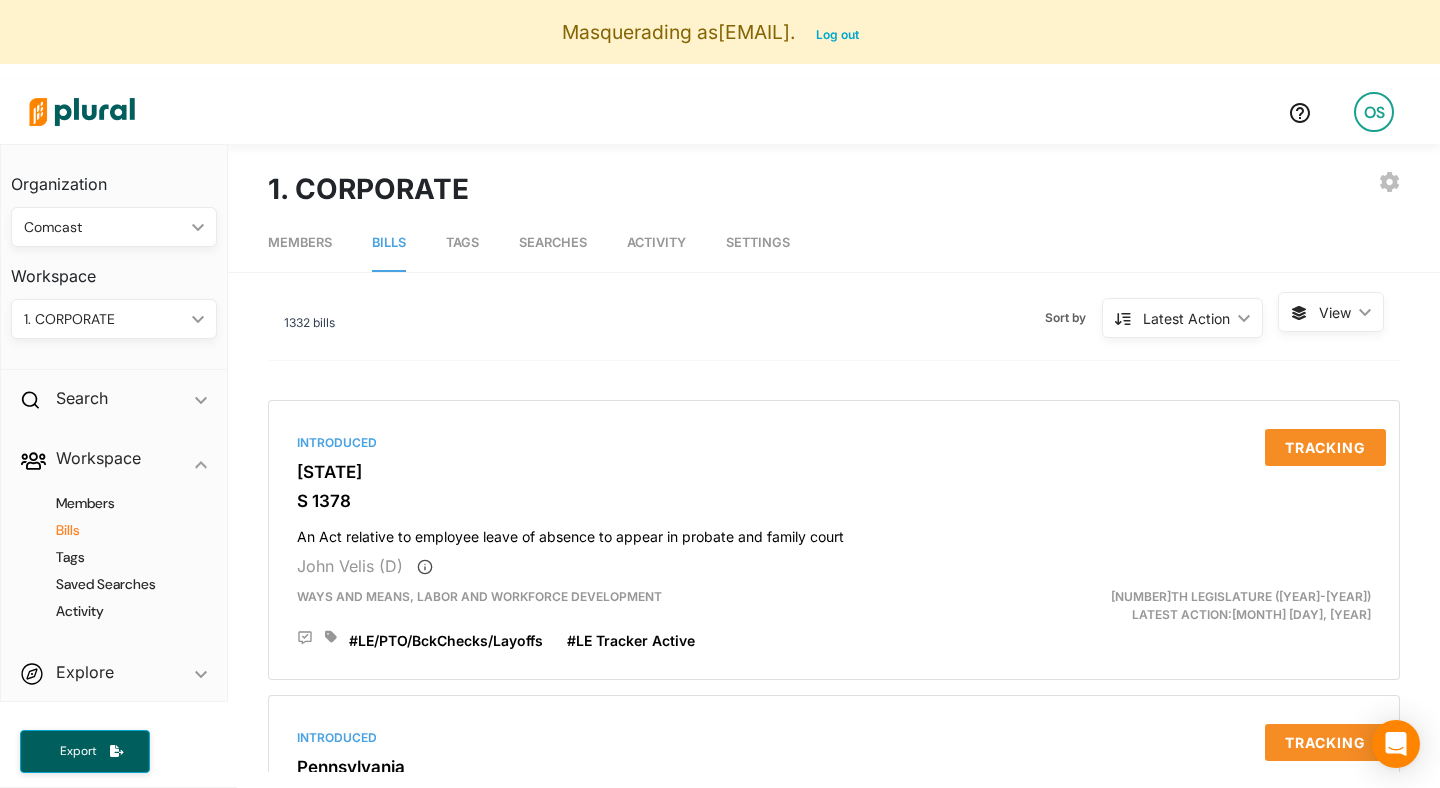 click on "View" at bounding box center [1335, 312] 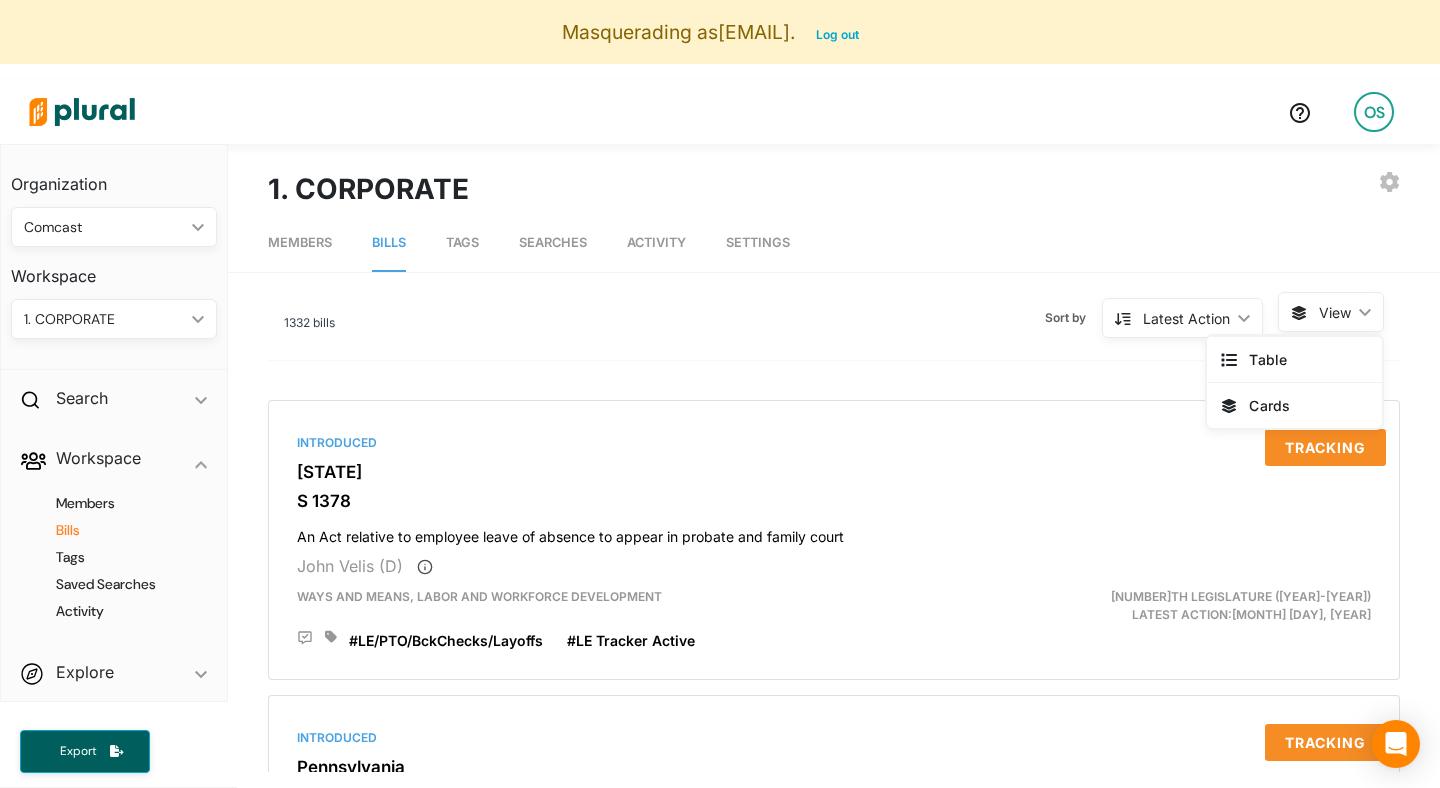 click on "View" at bounding box center (1335, 312) 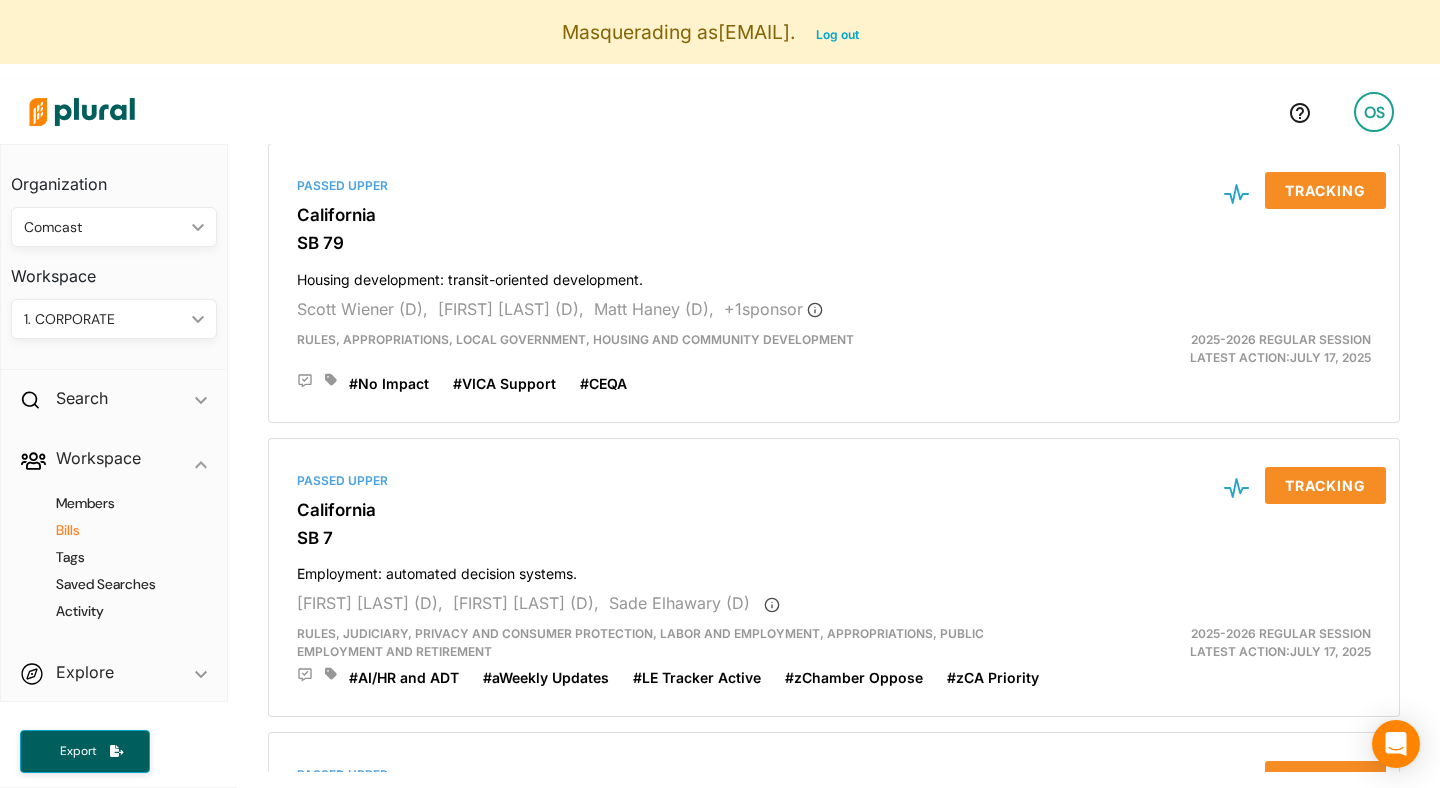 scroll, scrollTop: 5668, scrollLeft: 0, axis: vertical 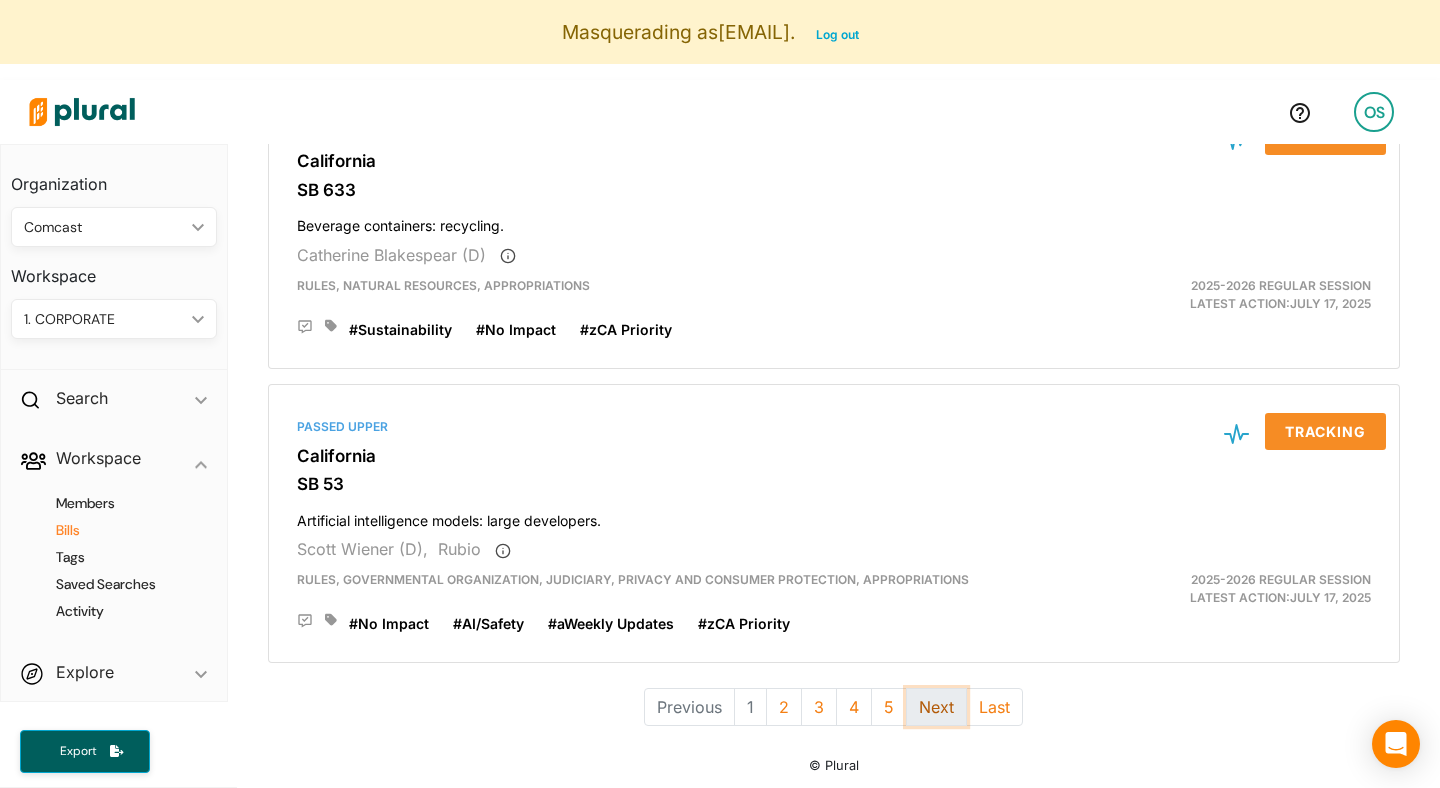 click on "Next" at bounding box center (936, 707) 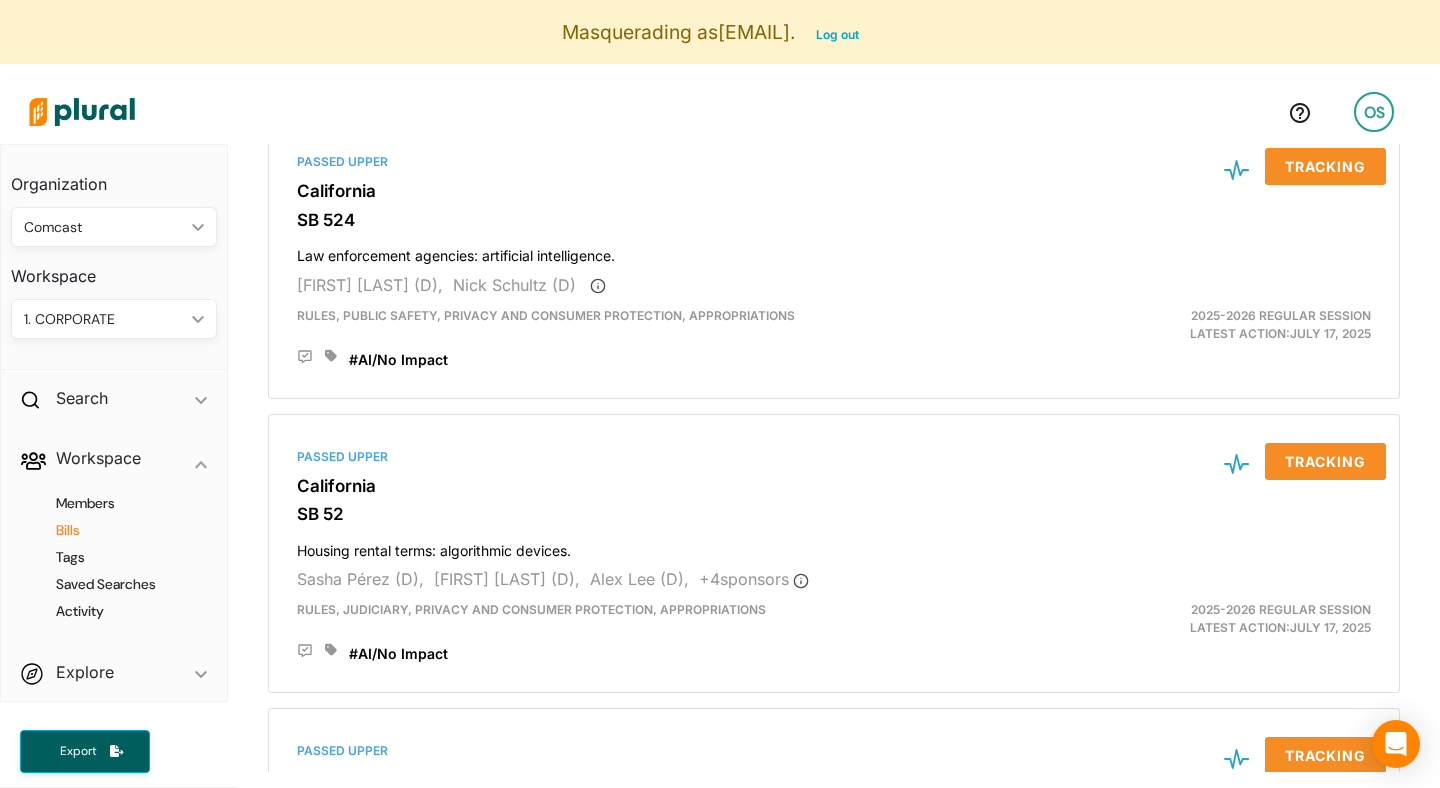 scroll, scrollTop: 0, scrollLeft: 0, axis: both 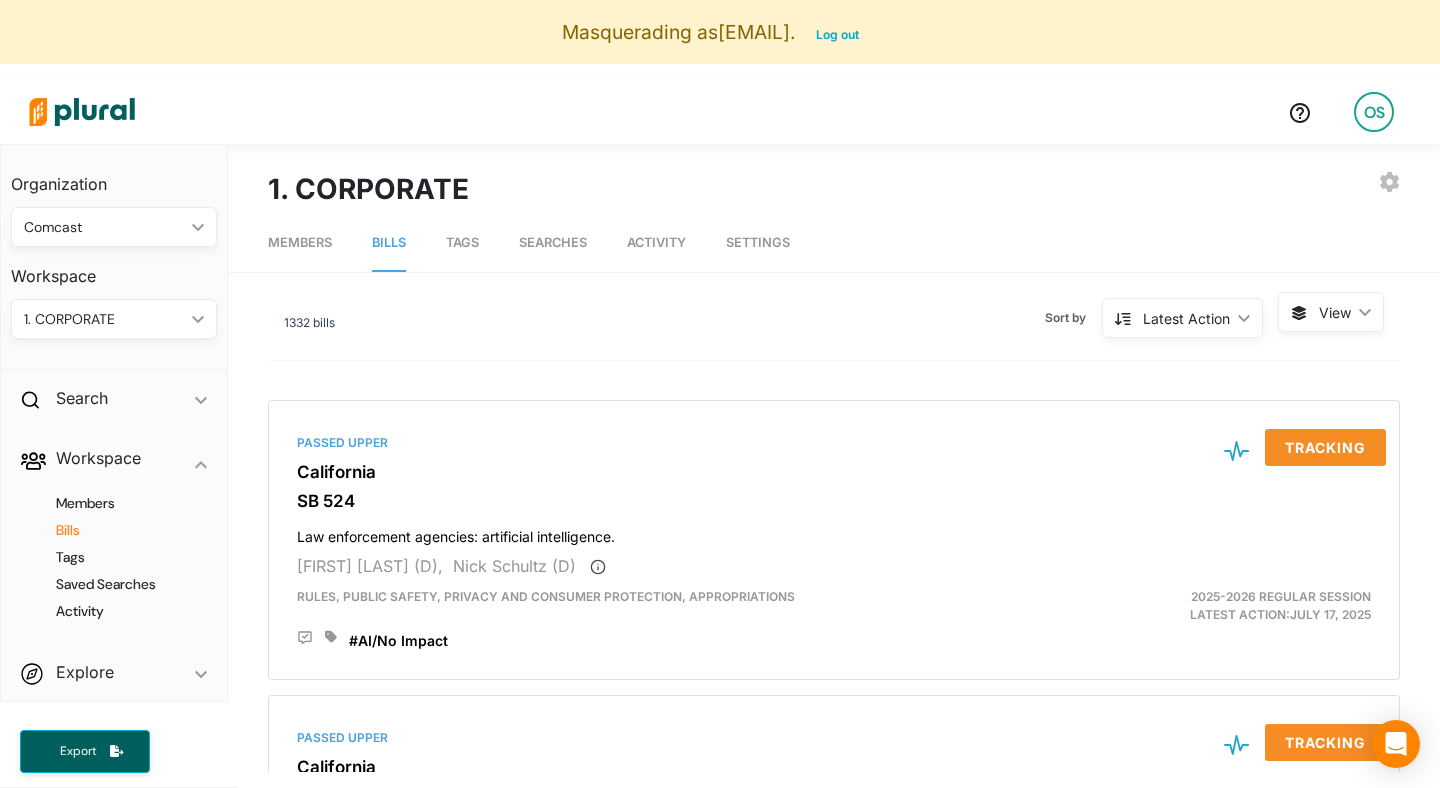 click on "View ic_keyboard_arrow_down" at bounding box center (1331, 312) 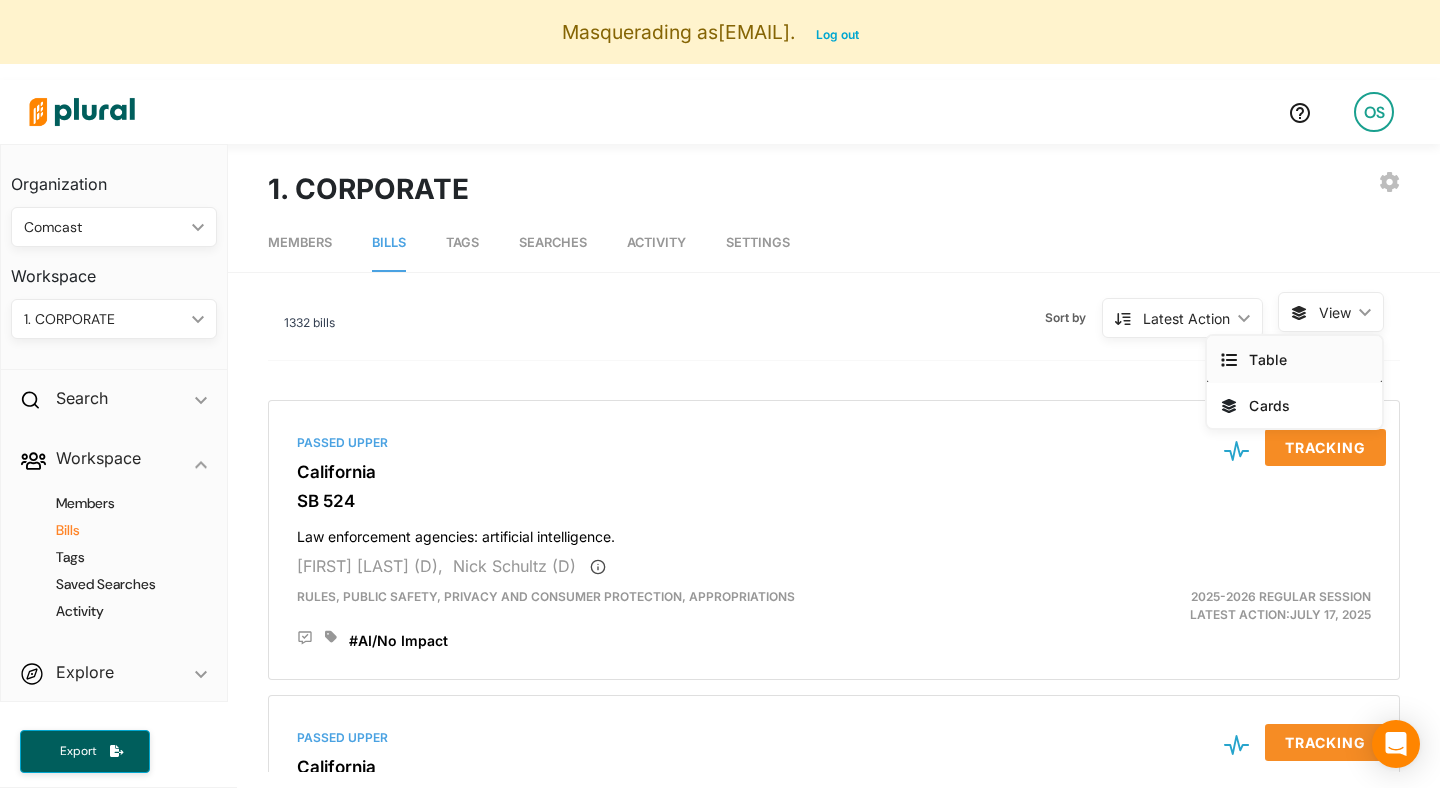 click on "Table" at bounding box center (1308, 359) 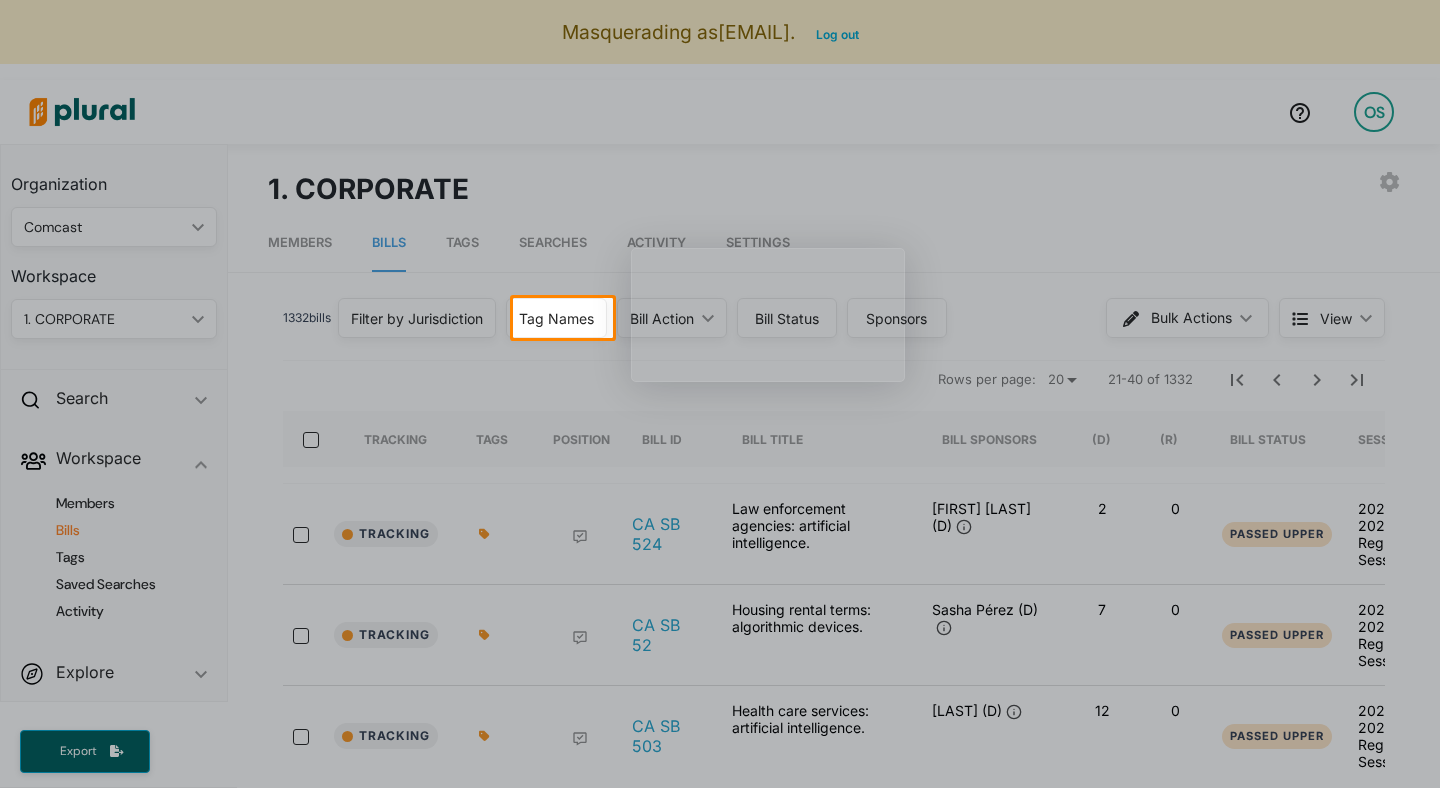 click at bounding box center [720, 394] 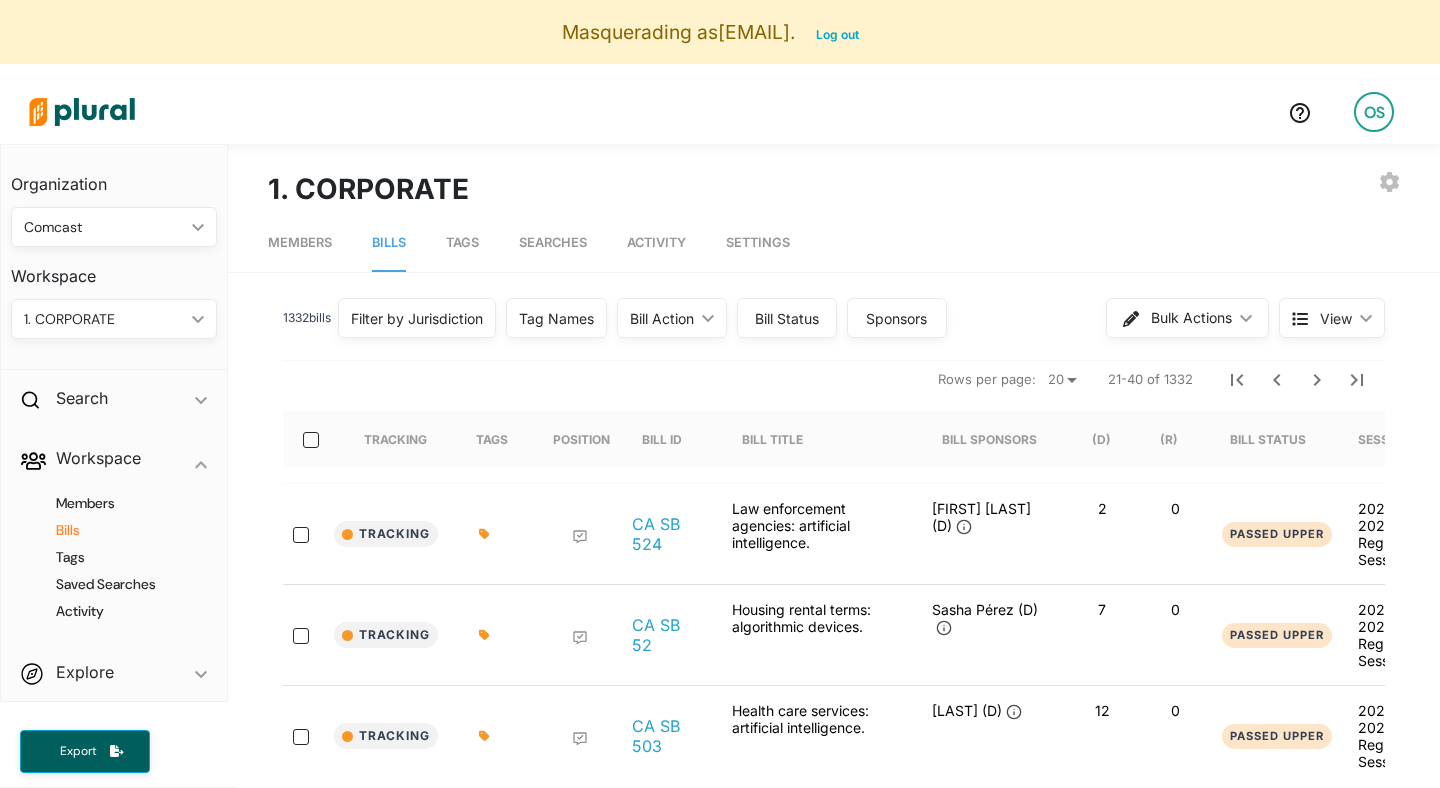 click on "Filter by Jurisdiction" at bounding box center (417, 318) 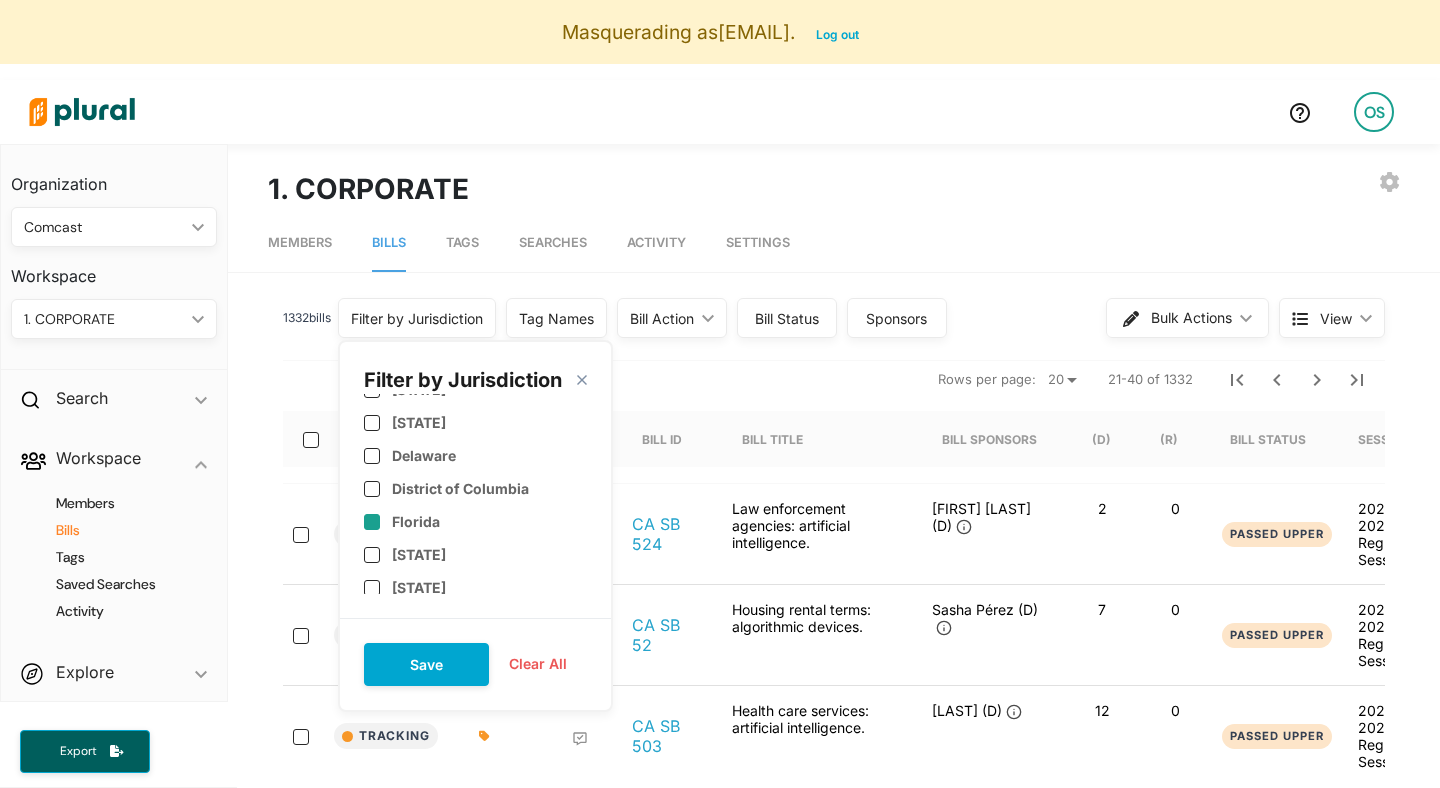 scroll, scrollTop: 201, scrollLeft: 0, axis: vertical 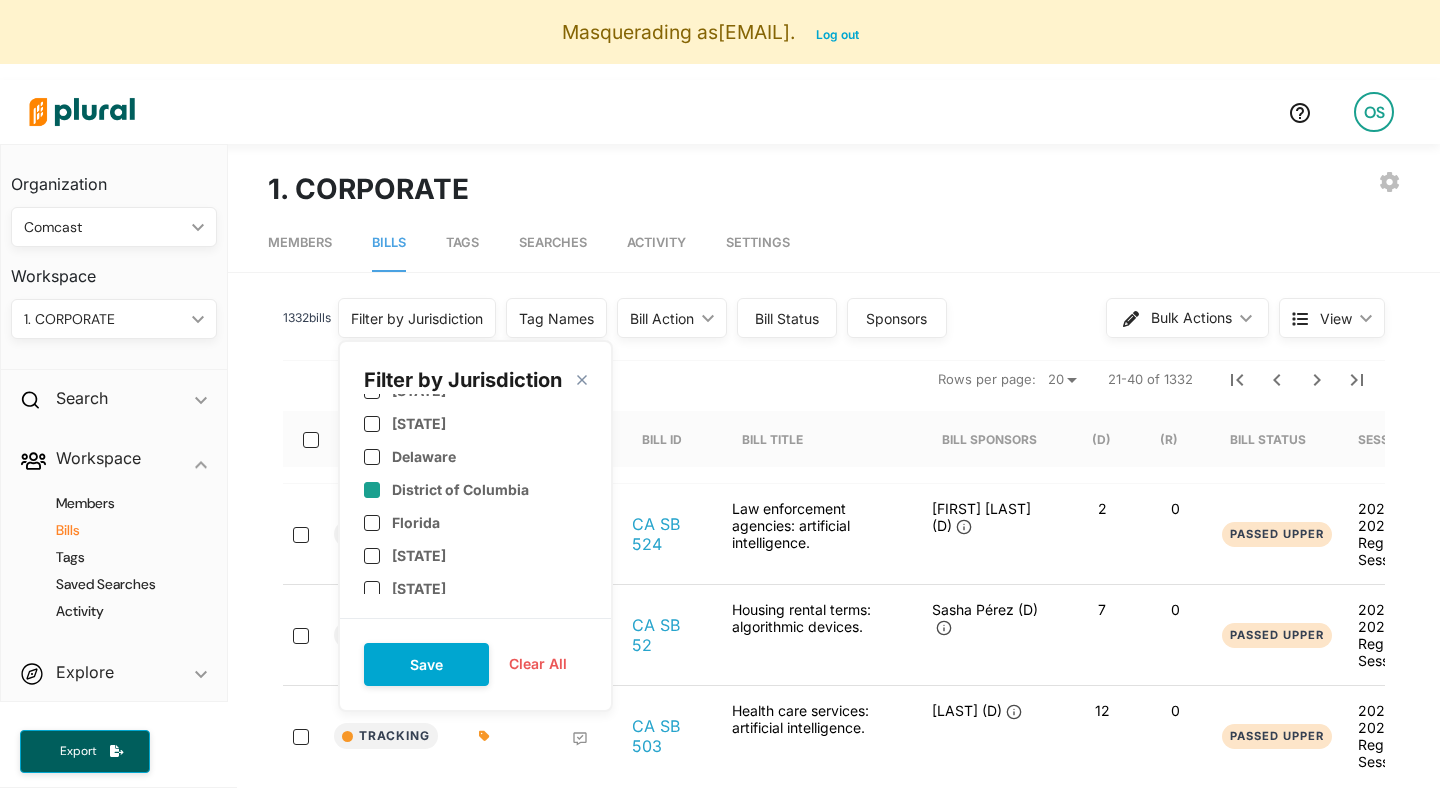 click on "District of Columbia" at bounding box center (460, 489) 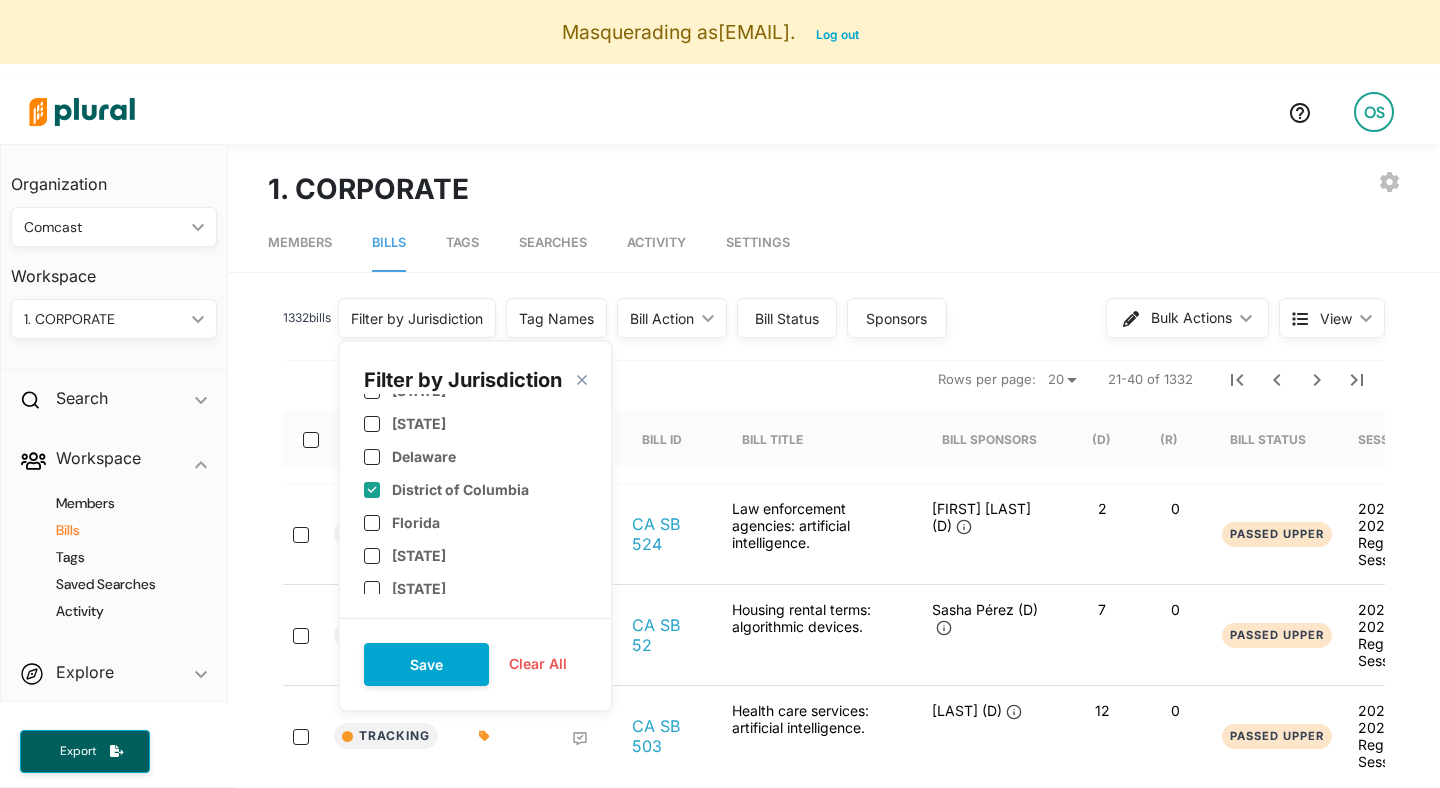 checkbox on "true" 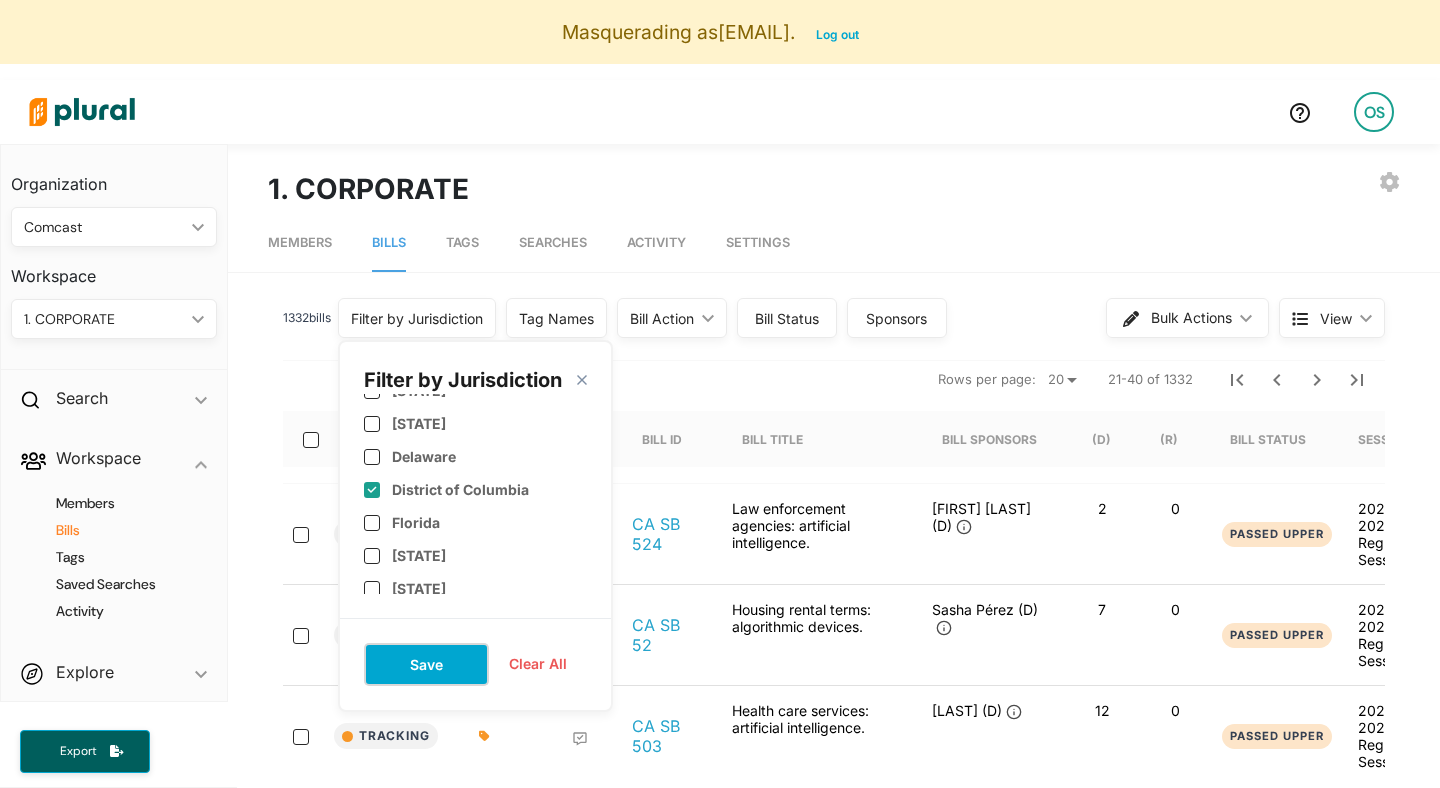 click on "Save" at bounding box center (426, 664) 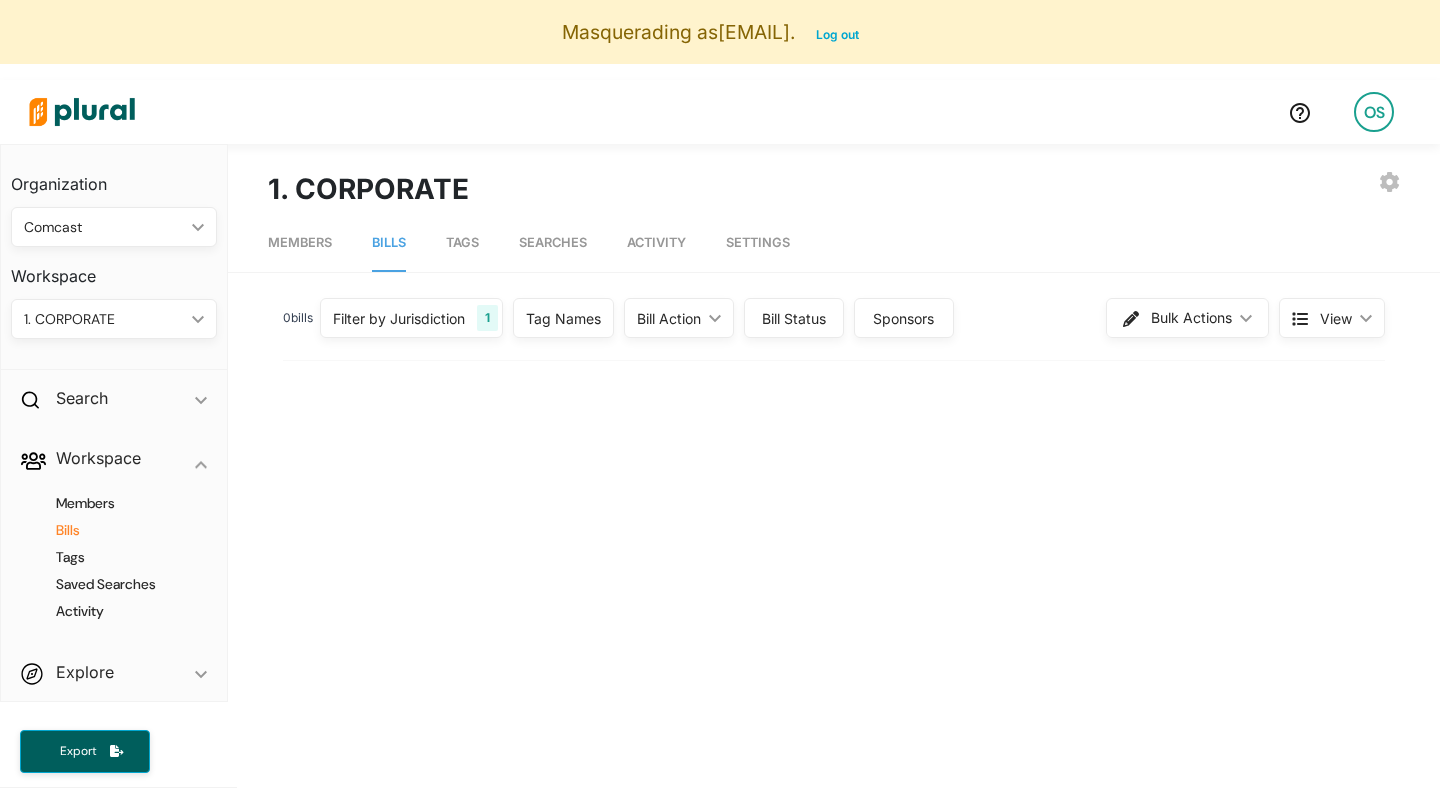 click on "Filter by Jurisdiction close Alabama Alaska Arizona Arkansas California Colorado Connecticut Delaware District of Columbia Florida Georgia Hawaii Idaho Illinois Indiana Iowa Kansas Kentucky Louisiana Maine Maryland Massachusetts Michigan Minnesota Mississippi Missouri Montana Nebraska Nevada New Hampshire New Jersey New Mexico New York North Carolina North Dakota Ohio Oklahoma Oregon Pennsylvania Puerto Rico Rhode Island South Carolina South Dakota Tennessee Texas Utah Vermont Virginia Washington West Virginia Wisconsin Wyoming Save Clear All Tag Names Tag Names close Any of Selected ic_keyboard_arrow_down Any of Selected All of Selected None of Selected #S. Incentives/No Impact #Federal Political Resistance #Social Issues/Anti-DEI/LGBTQ #ZNewSocialBill/DEI/ForeignOwnership #ZNewFederalBill #Product Compliance #News/MISC #ZNew SocialBill12825 #ZNewHorseBill12825 #ZNewUDXBill12825 #Pre-Merger Notification Act #MPA Flagged #Federal Political Support #Broadcasters Flagged #Dead" at bounding box center (834, 892) 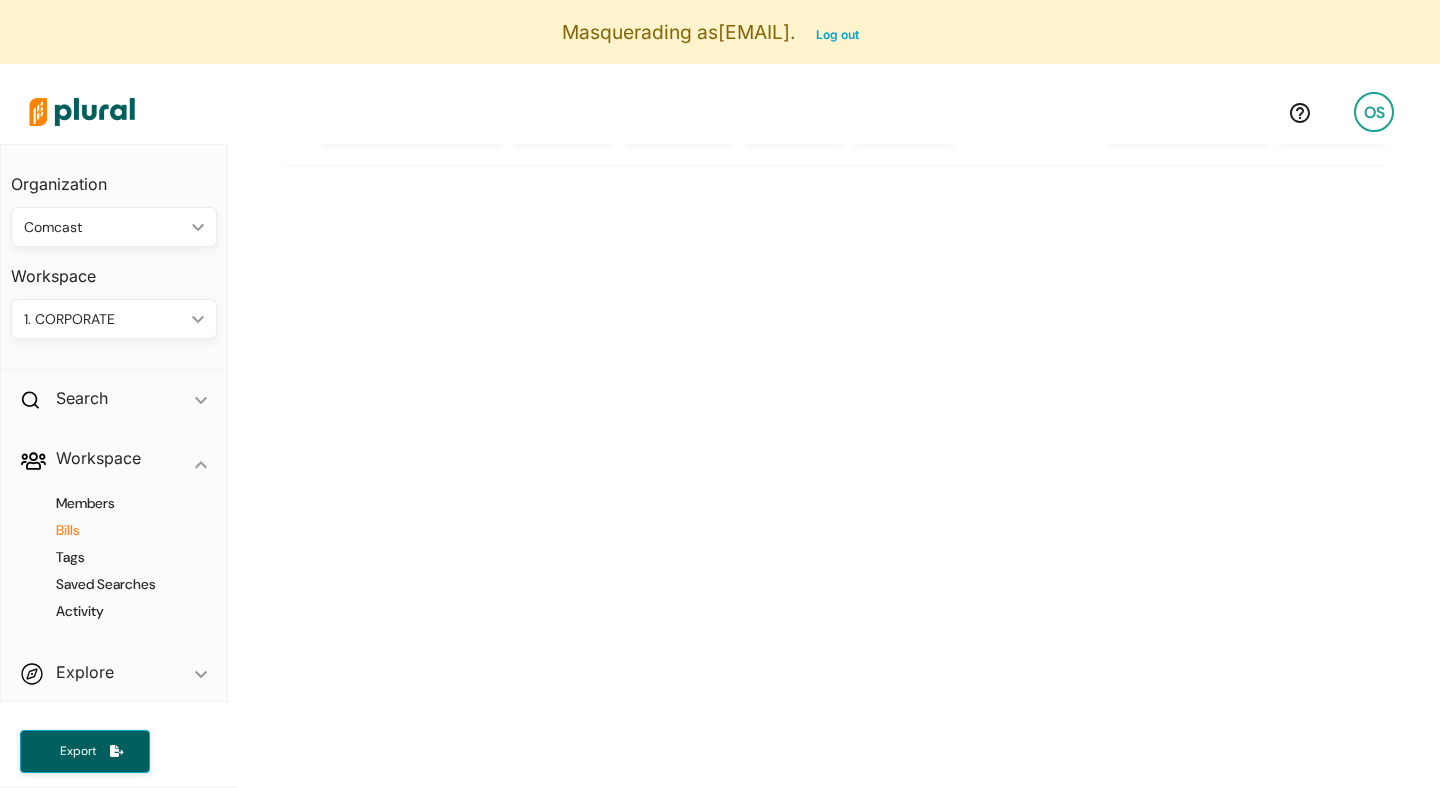 scroll, scrollTop: 0, scrollLeft: 0, axis: both 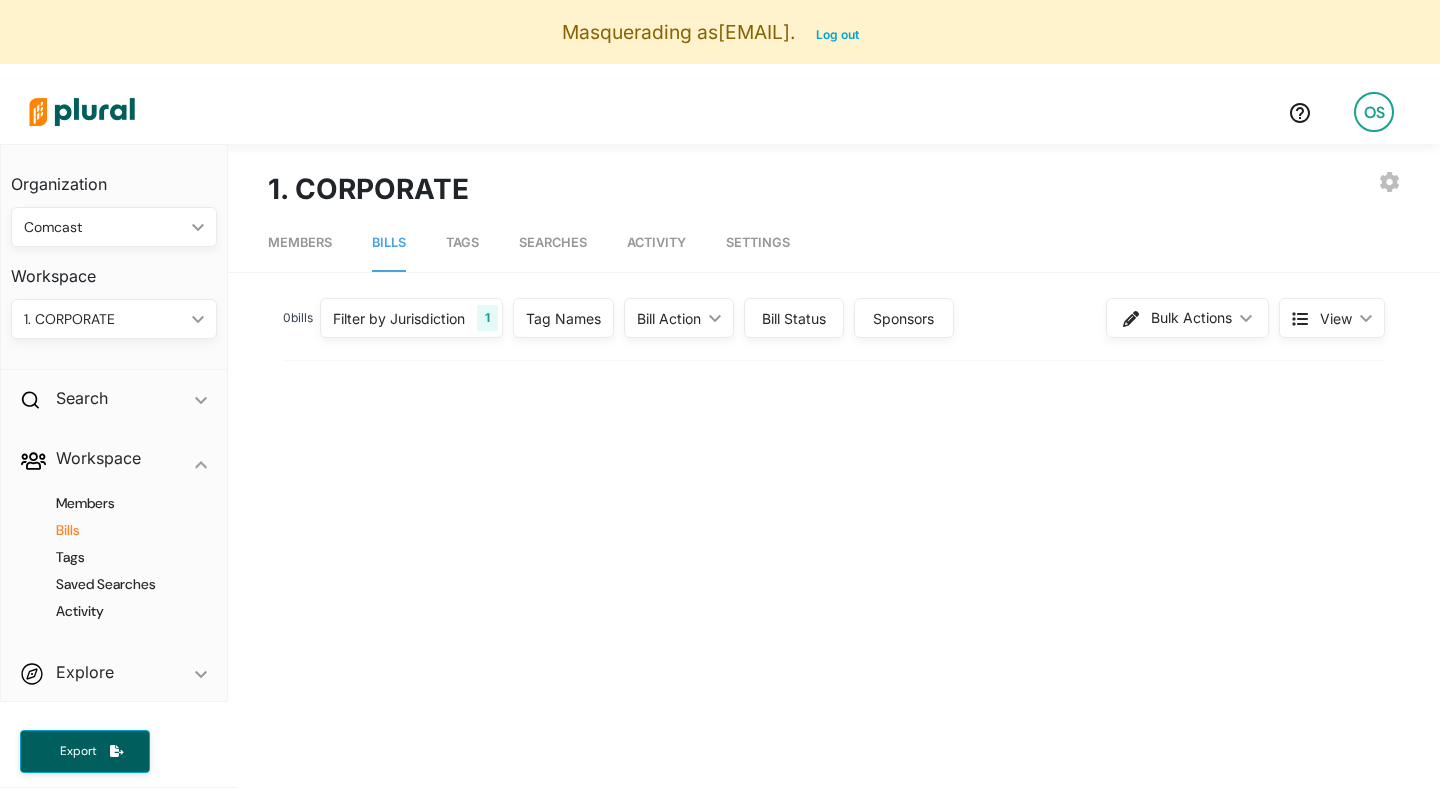 click on "Filter by Jurisdiction" at bounding box center [399, 318] 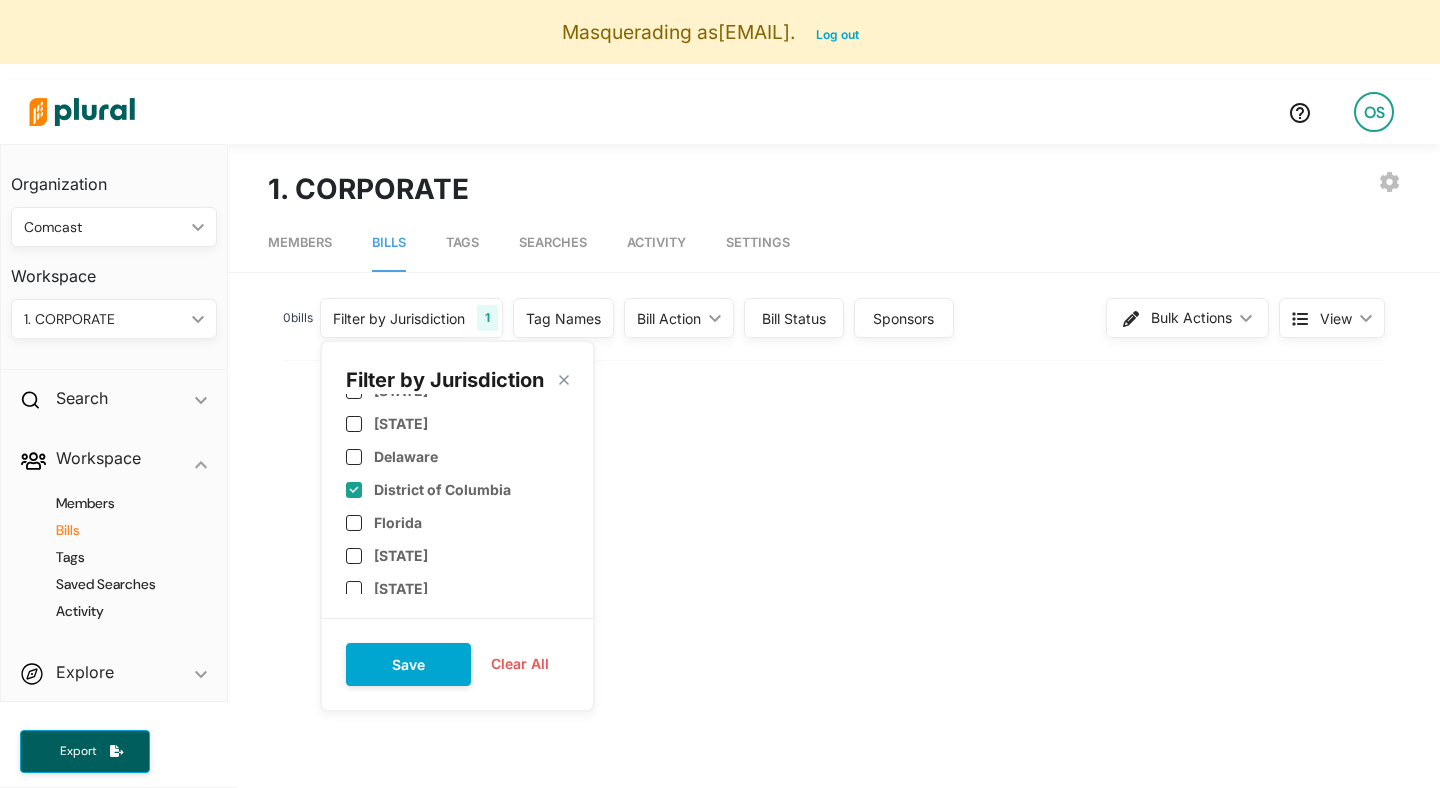 scroll, scrollTop: 206, scrollLeft: 0, axis: vertical 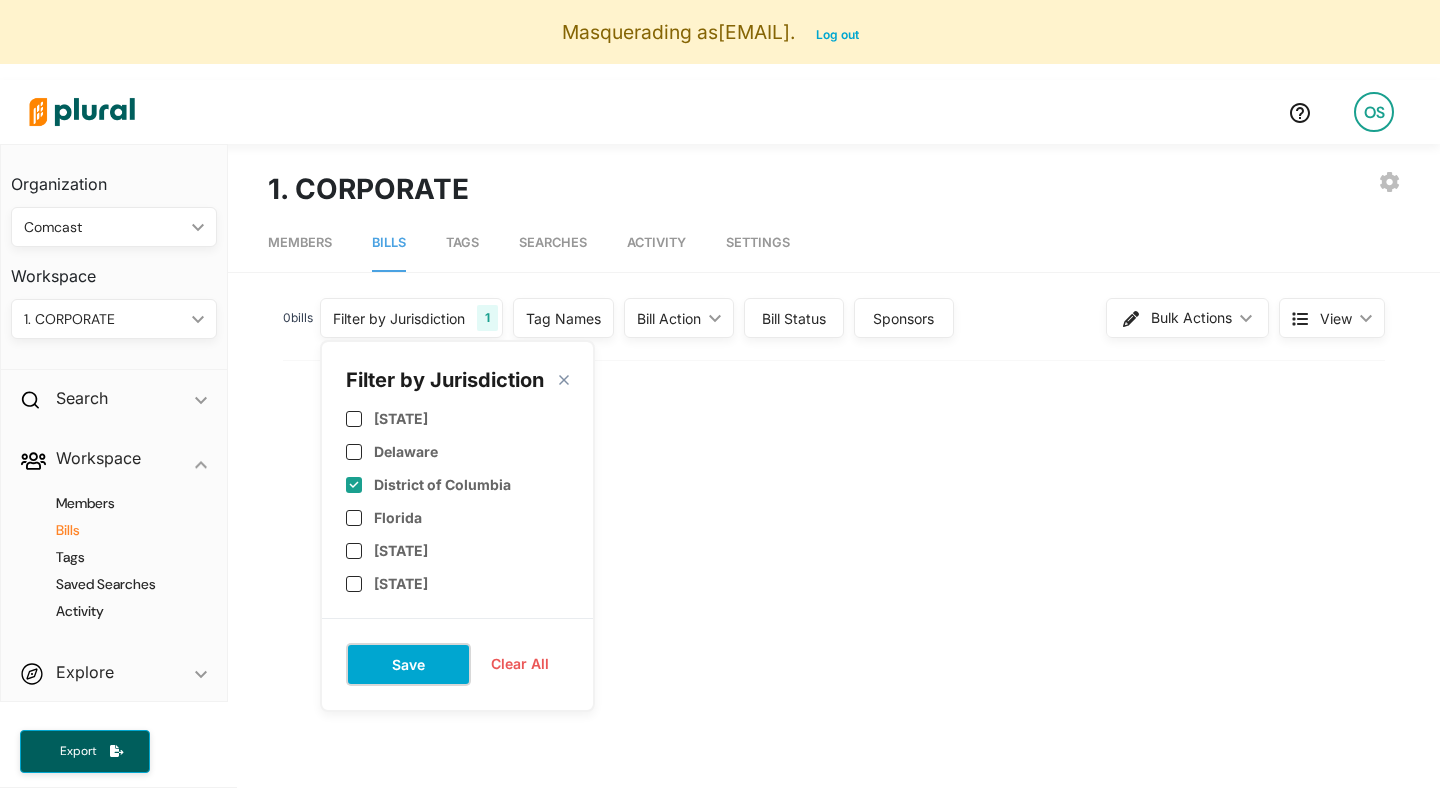 click on "Save" at bounding box center [408, 664] 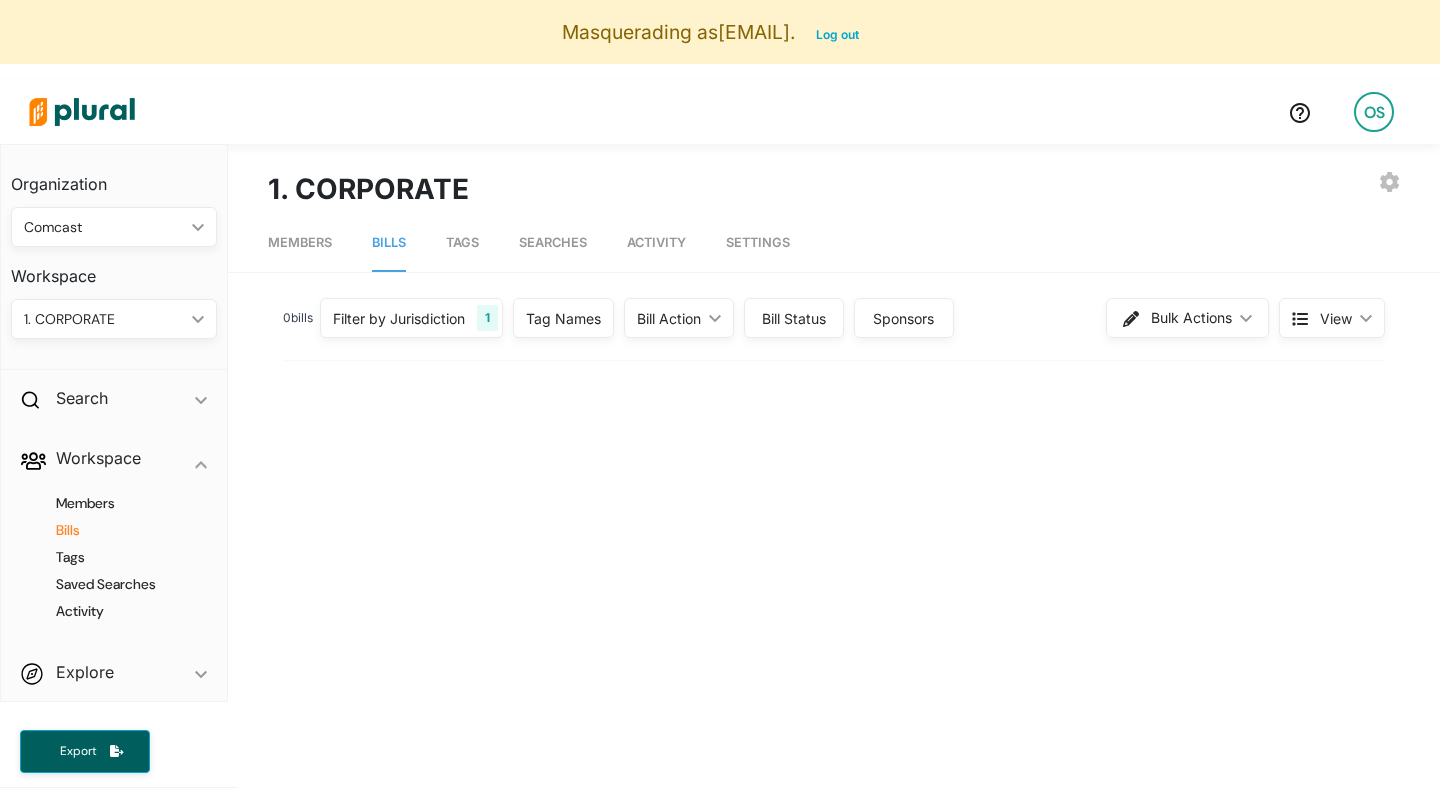 click on "View ic_keyboard_arrow_down" at bounding box center (1332, 318) 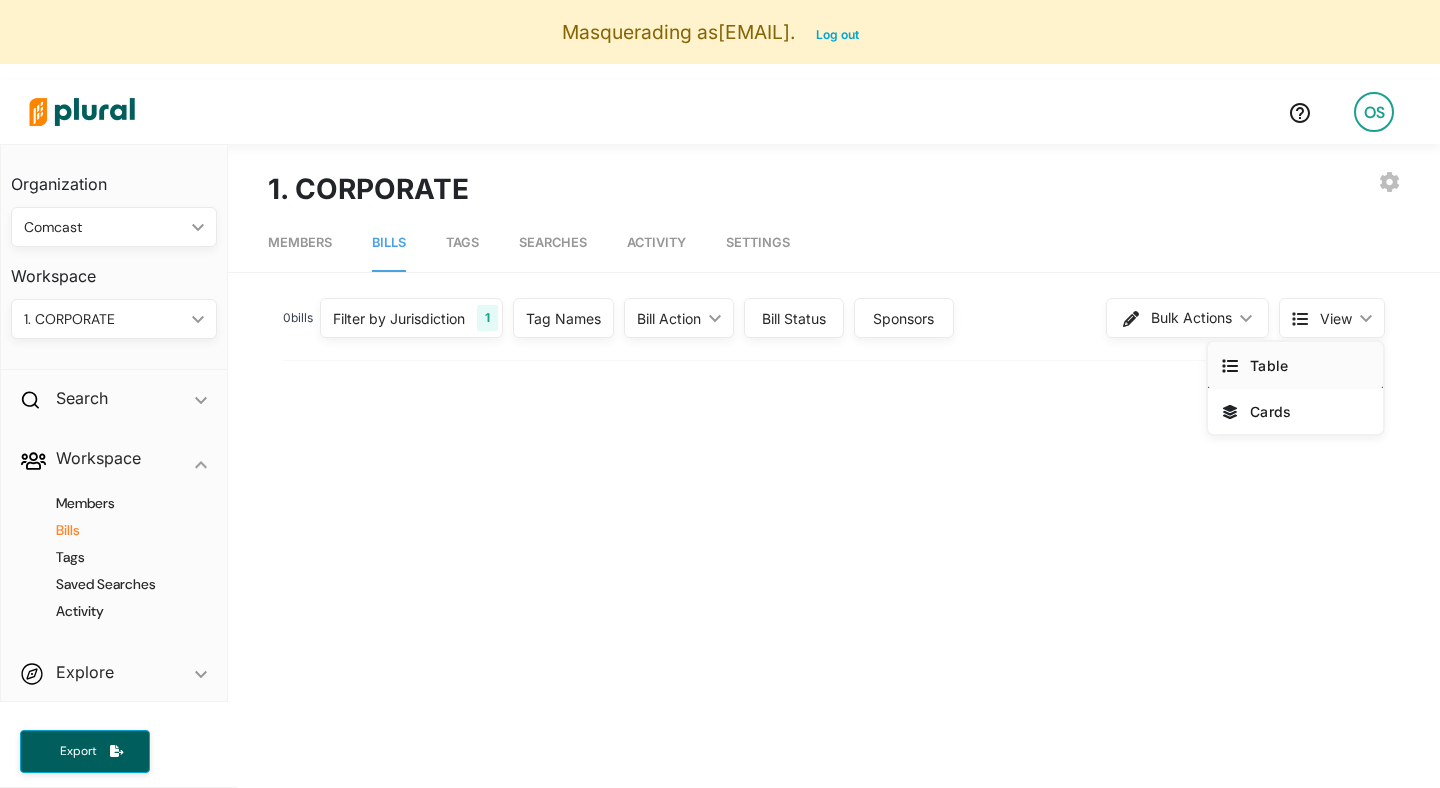 click on "Table" at bounding box center (1295, 365) 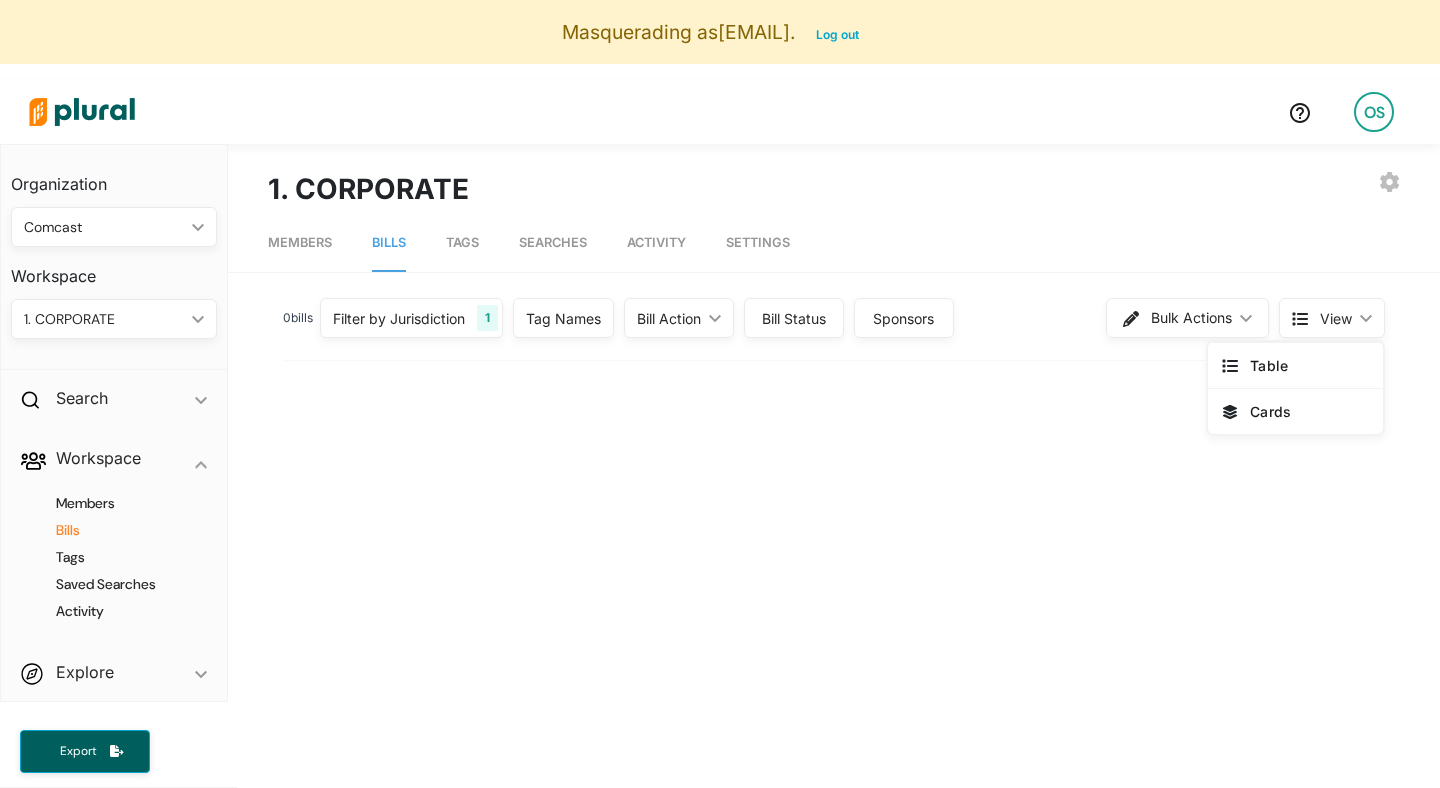 click on "Filter by Jurisdiction close Alabama Alaska Arizona Arkansas California Colorado Connecticut Delaware District of Columbia Florida Georgia Hawaii Idaho Illinois Indiana Iowa Kansas Kentucky Louisiana Maine Maryland Massachusetts Michigan Minnesota Mississippi Missouri Montana Nebraska Nevada New Hampshire New Jersey New Mexico New York North Carolina North Dakota Ohio Oklahoma Oregon Pennsylvania Puerto Rico Rhode Island South Carolina South Dakota Tennessee Texas Utah Vermont Virginia Washington West Virginia Wisconsin Wyoming Save Clear All Tag Names Tag Names close Any of Selected ic_keyboard_arrow_down Any of Selected All of Selected None of Selected #S. Incentives/No Impact #Federal Political Resistance #Social Issues/Anti-DEI/LGBTQ #ZNewSocialBill/DEI/ForeignOwnership #ZNewFederalBill #Product Compliance #News/MISC #ZNew SocialBill12825 #ZNewHorseBill12825 #ZNewUDXBill12825 #Pre-Merger Notification Act #MPA Flagged #Federal Political Support #Broadcasters Flagged #Dead" at bounding box center [834, 892] 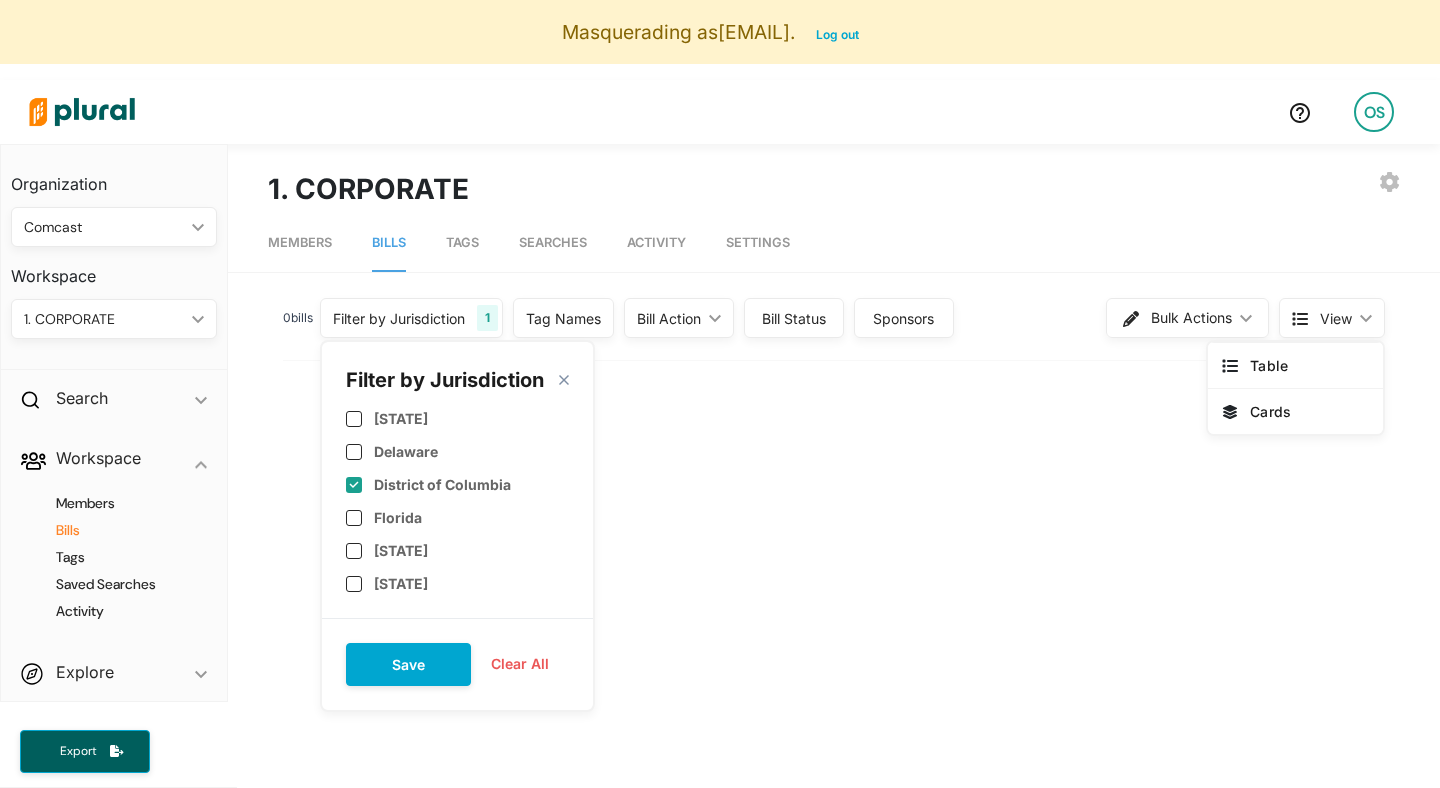 click on "Filter by Jurisdiction" at bounding box center [399, 318] 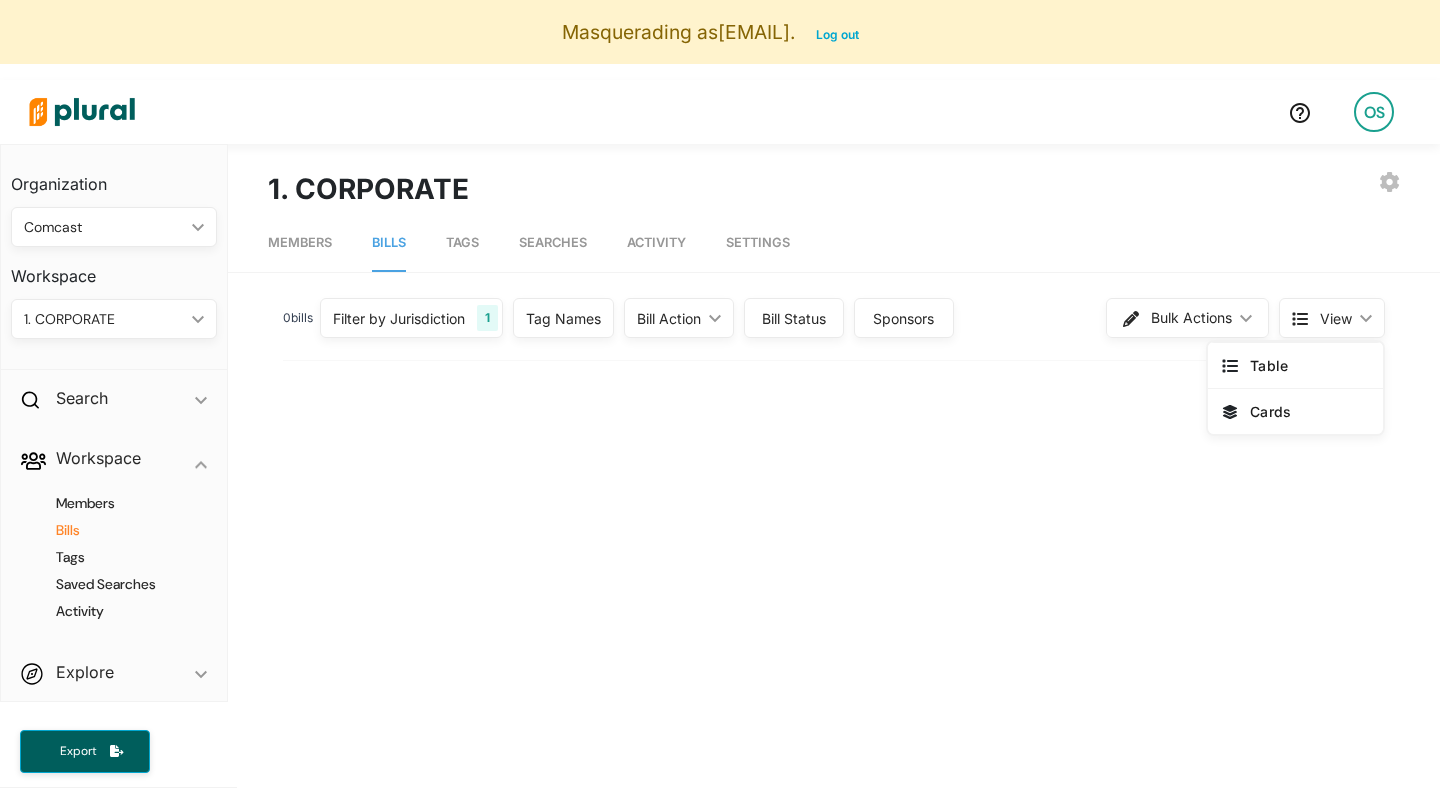 click on "1. CORPORATE ic_keyboard_arrow_down" at bounding box center (114, 319) 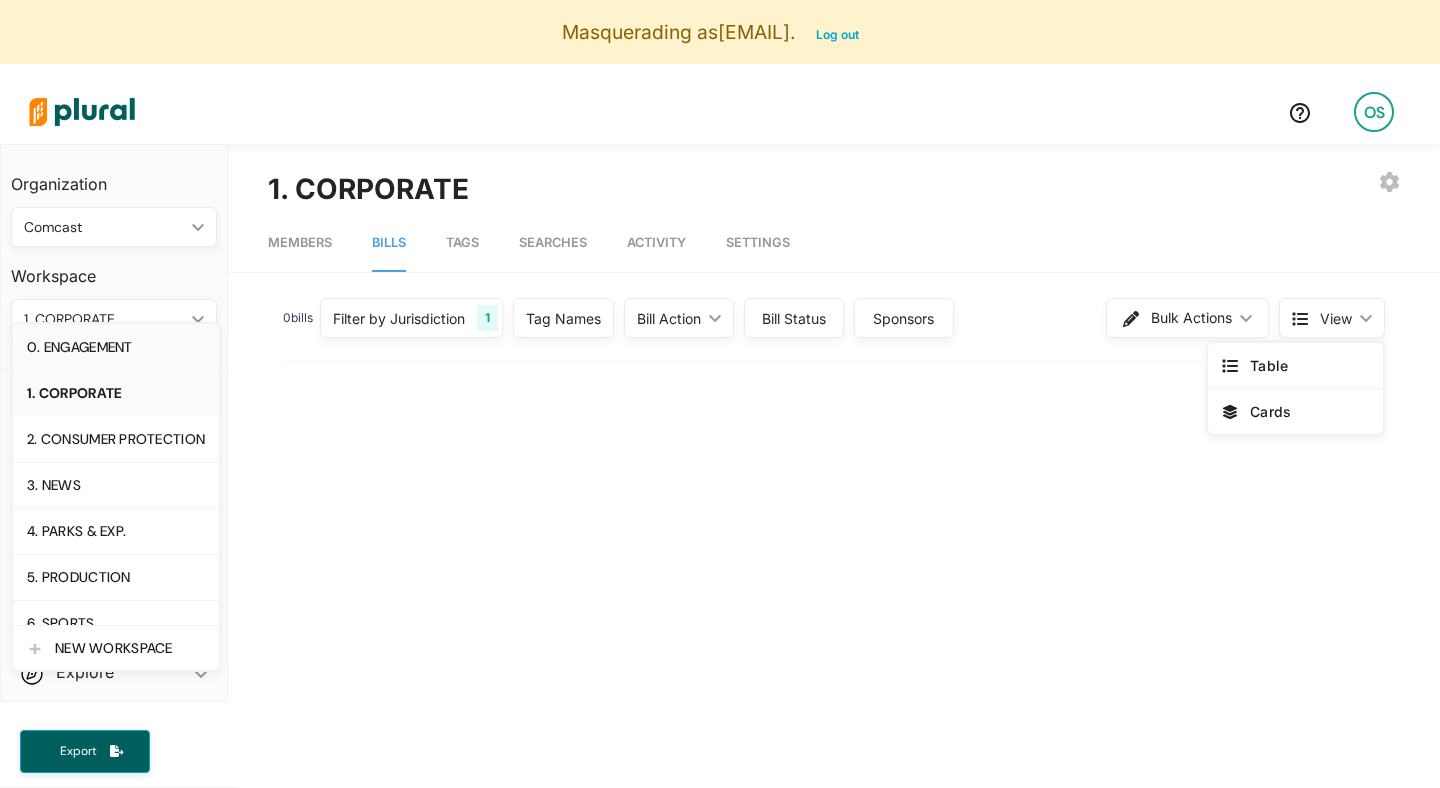 click on "0. ENGAGEMENT" at bounding box center (116, 347) 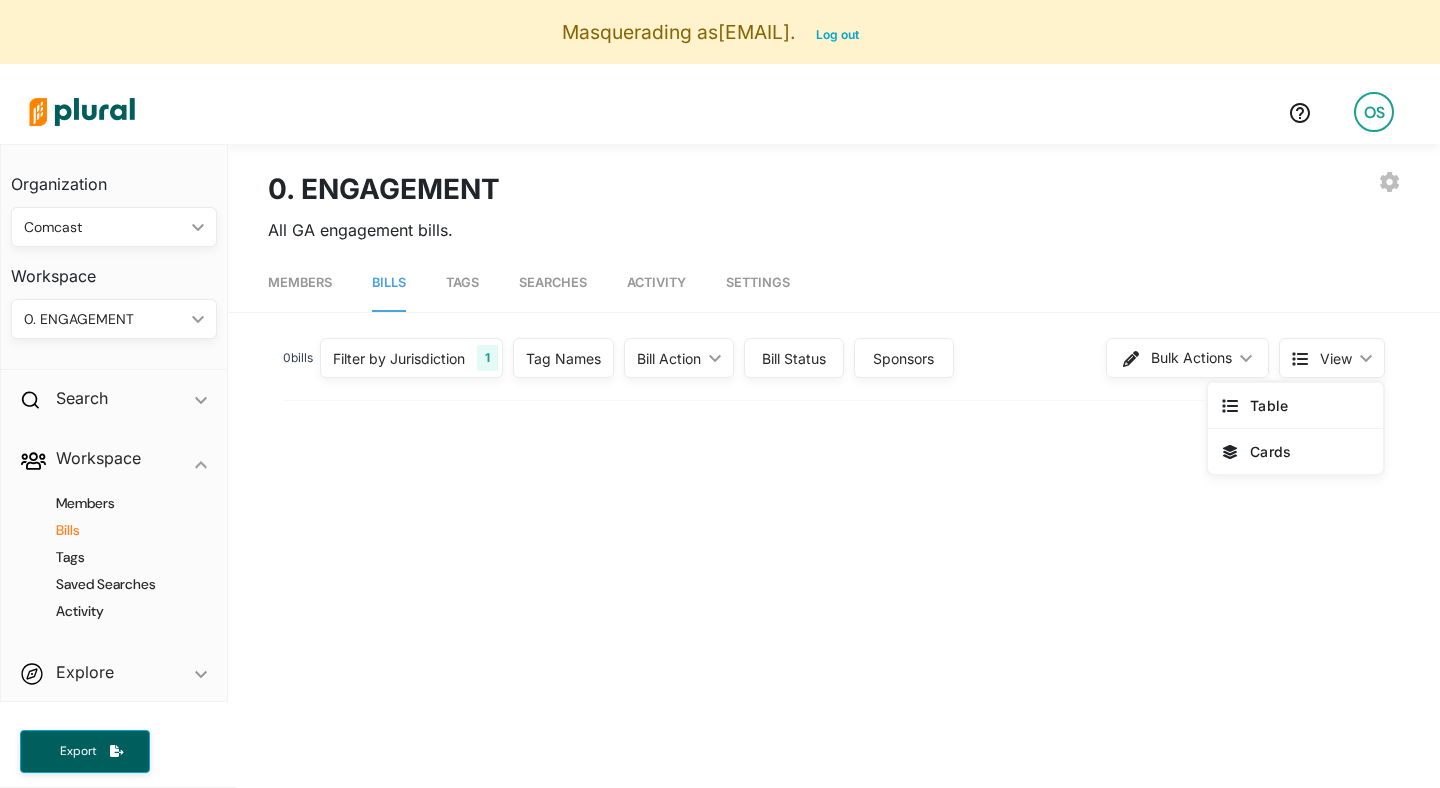 click on "0. ENGAGEMENT" at bounding box center (104, 319) 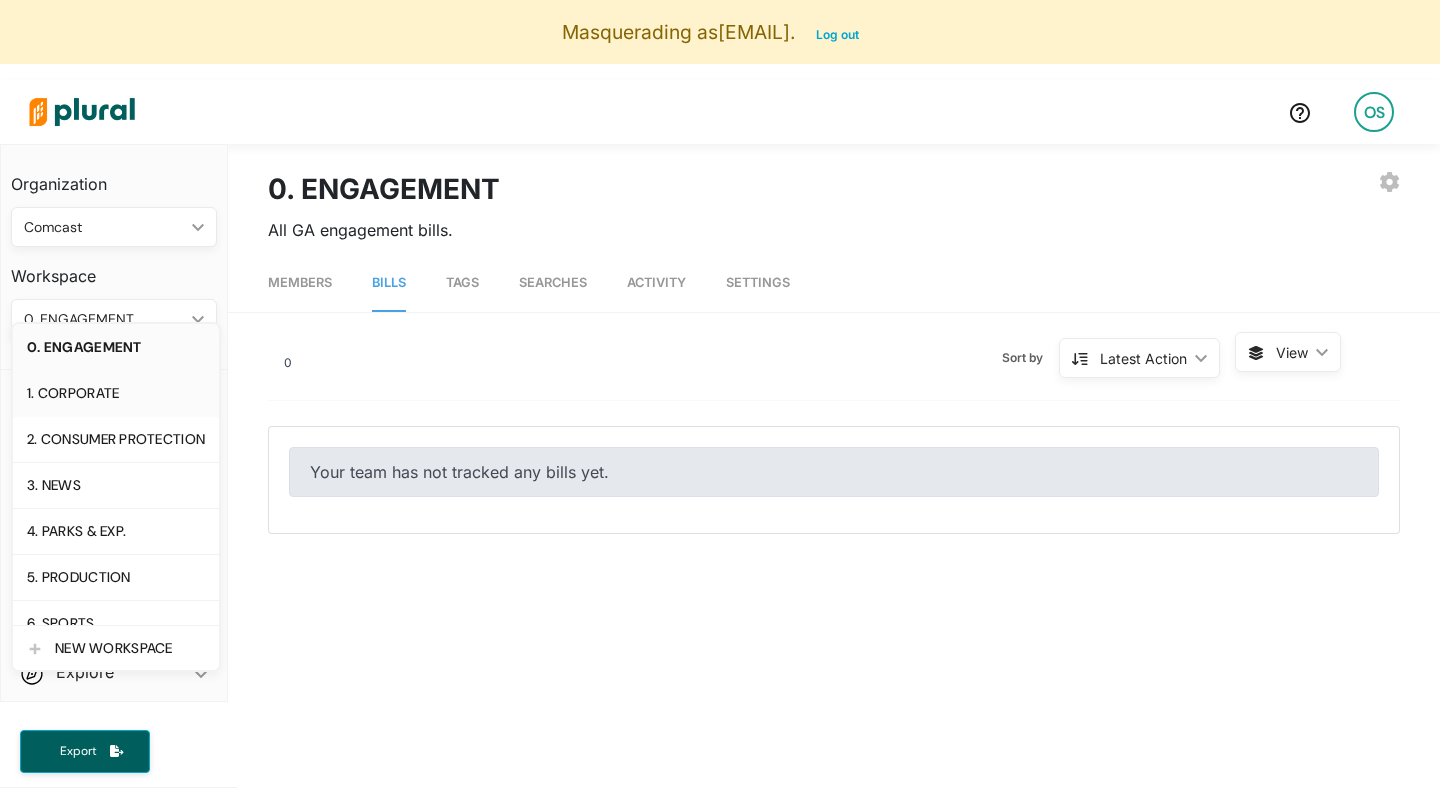 click on "1. CORPORATE" 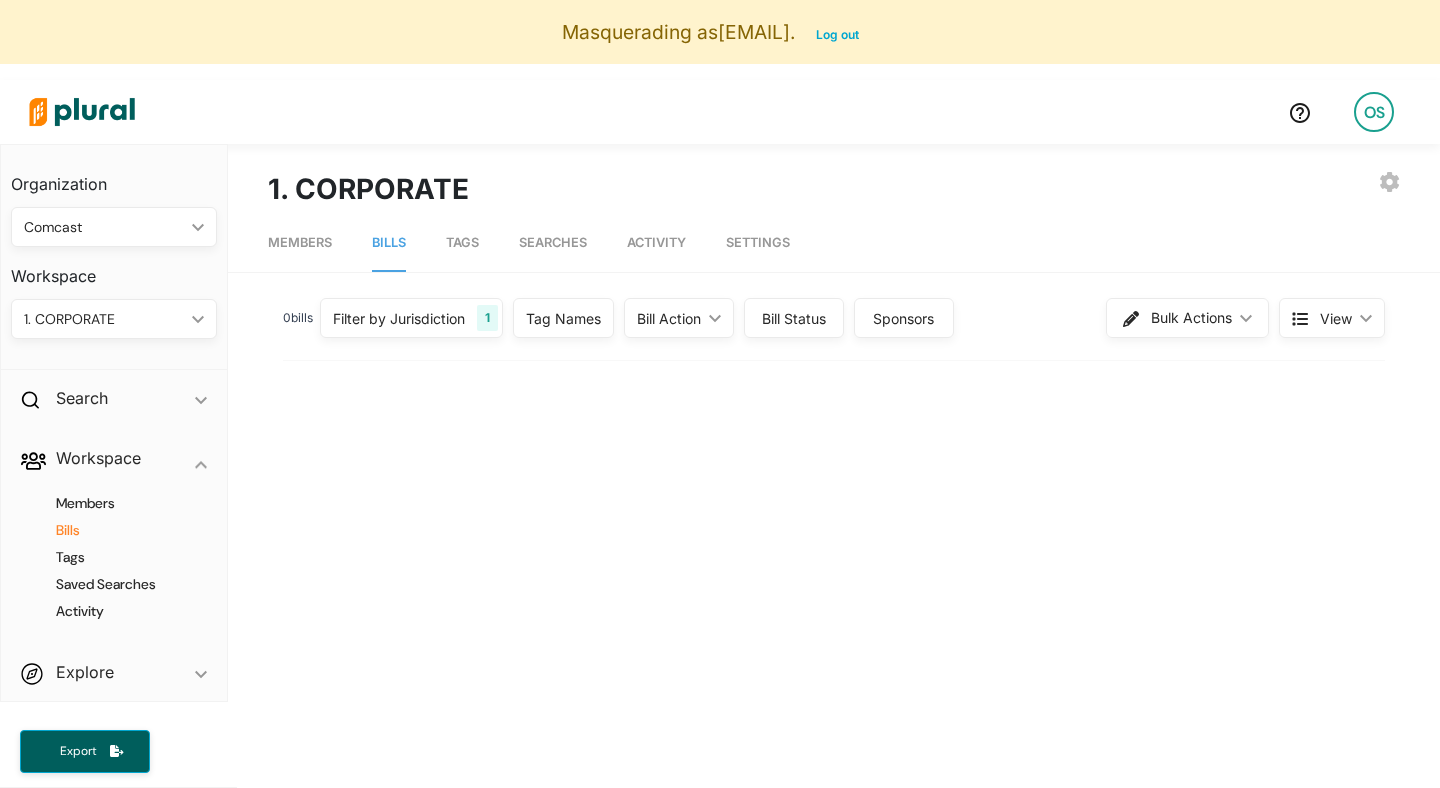click on "1. CORPORATE ic_keyboard_arrow_down" at bounding box center [114, 319] 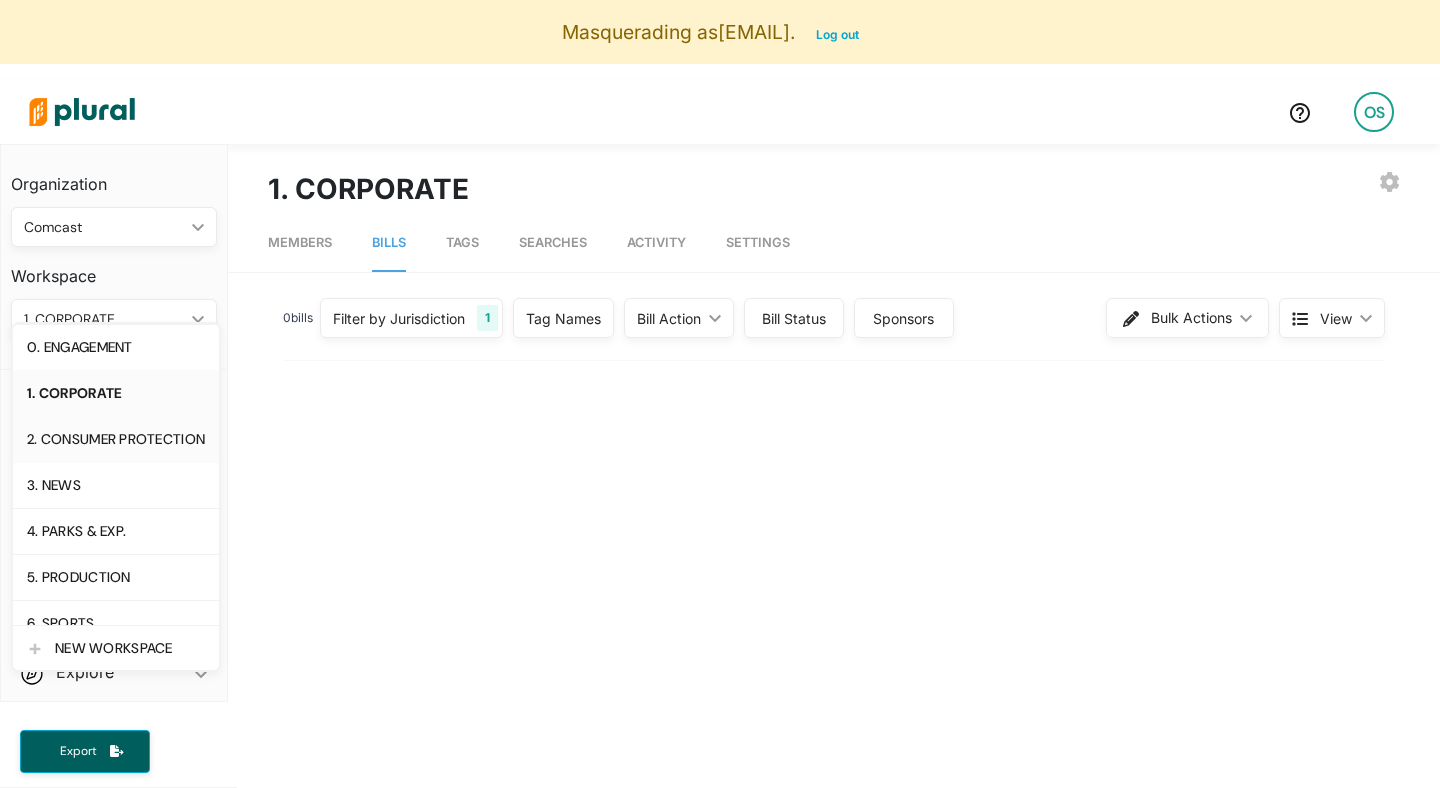 click on "2. CONSUMER PROTECTION" at bounding box center (116, 439) 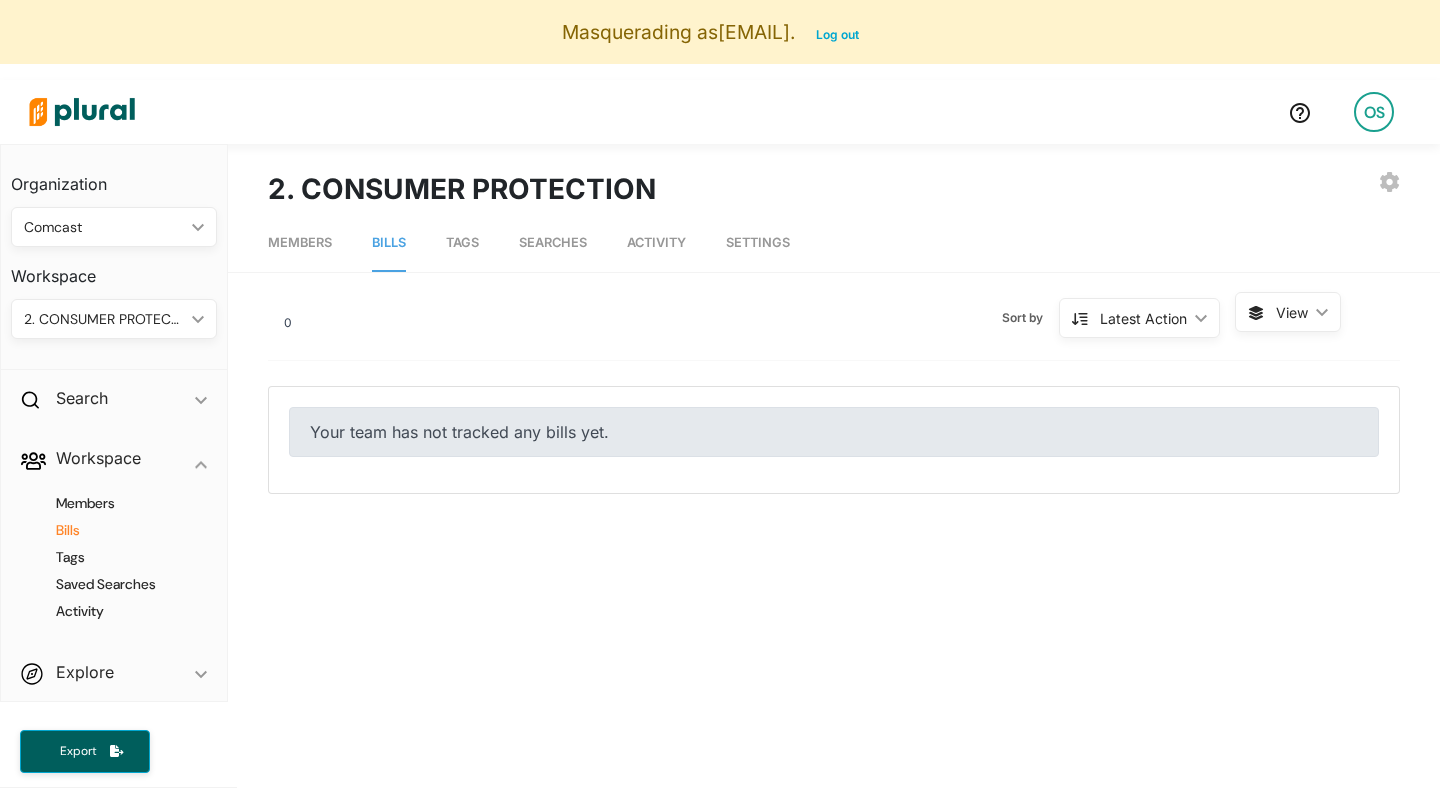 click on "2. CONSUMER PROTECTION" at bounding box center [104, 319] 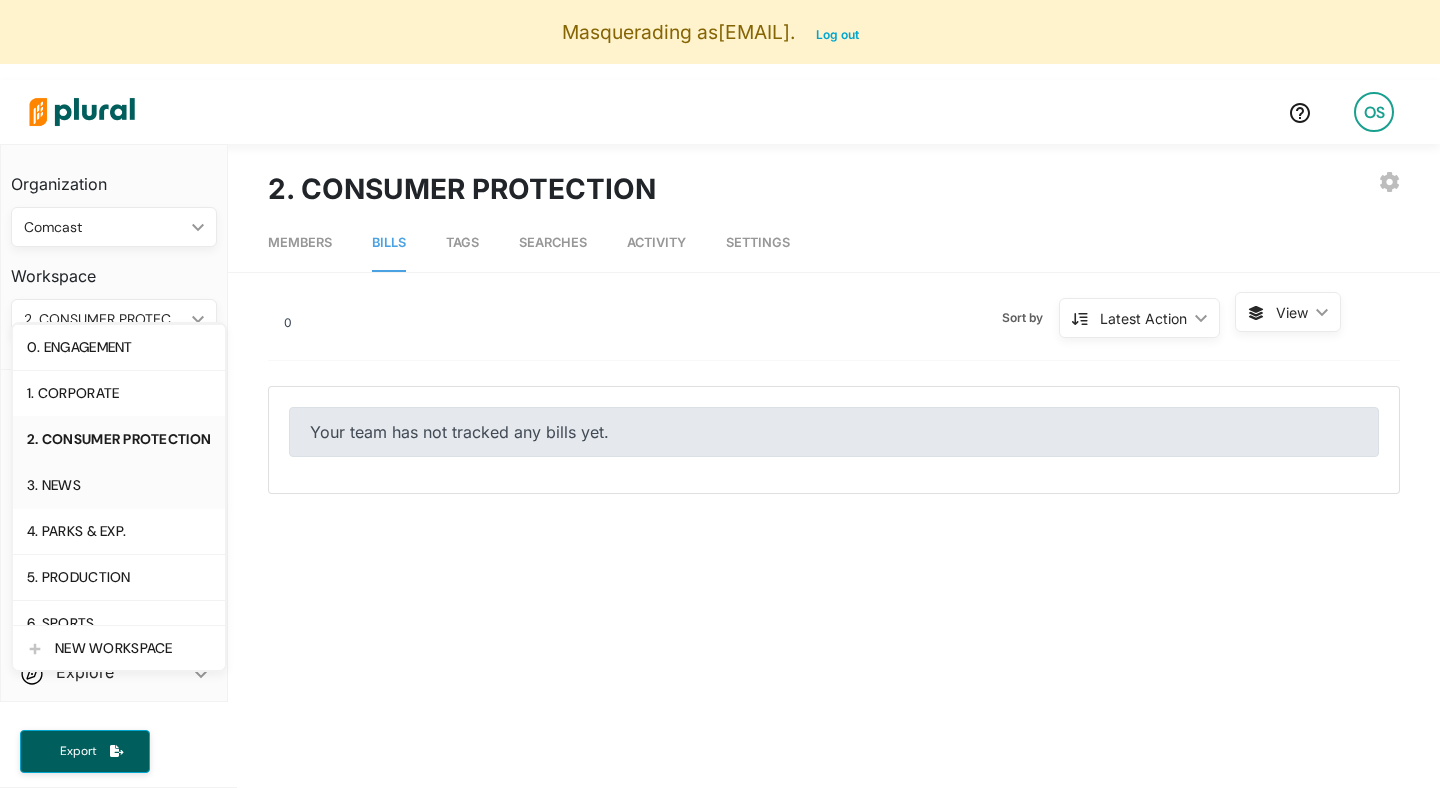 click on "3. NEWS" 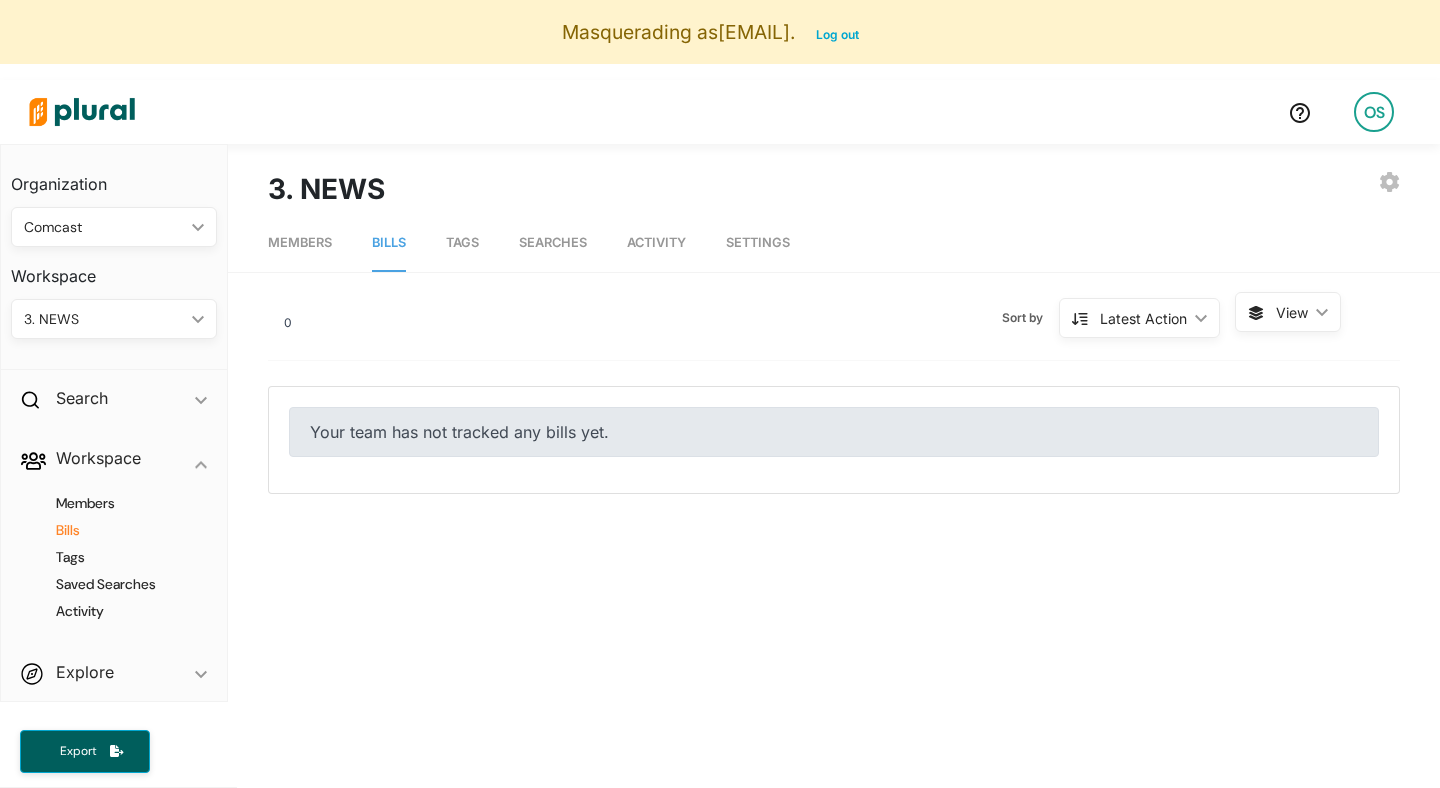 click on "3. NEWS" at bounding box center (104, 319) 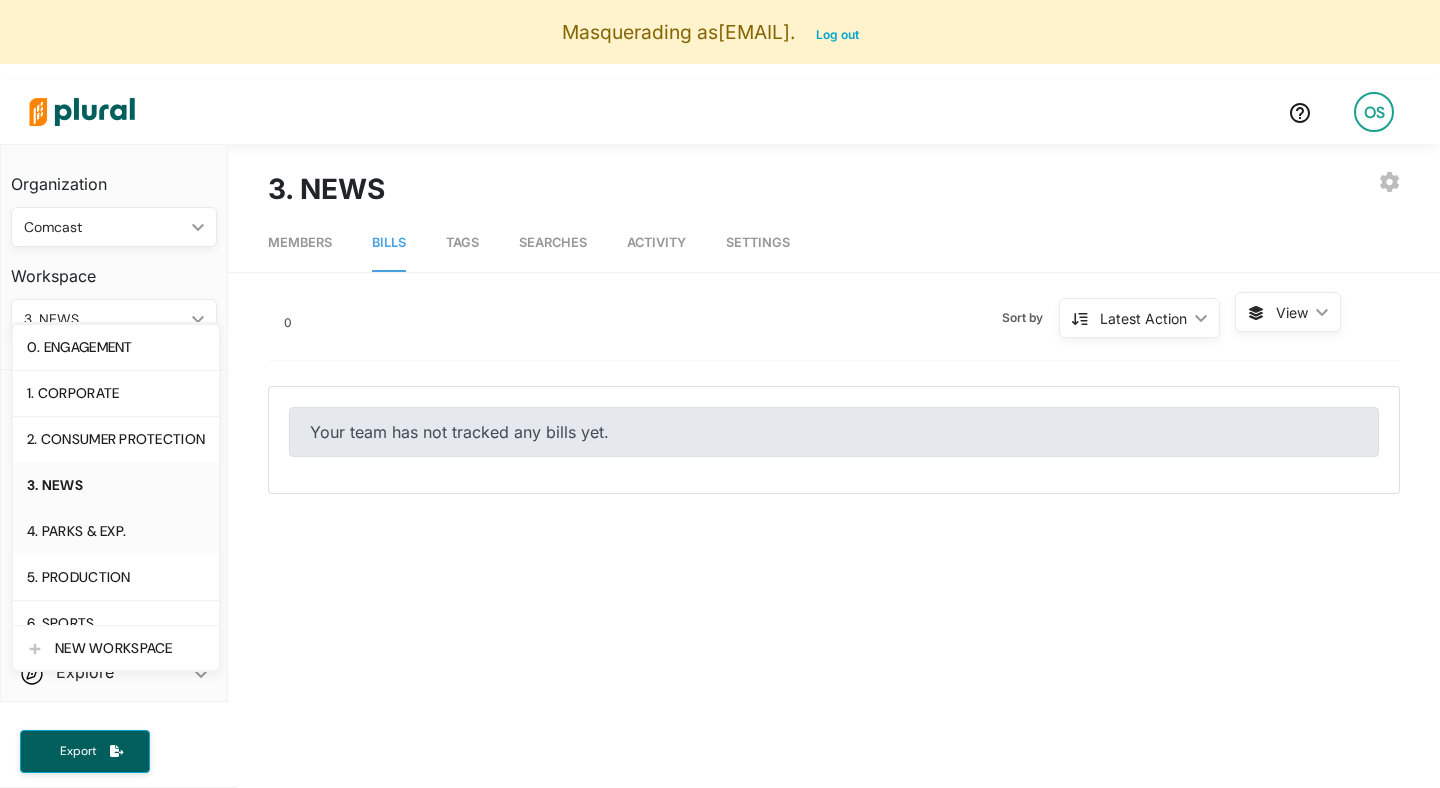 click on "4. PARKS & EXP." at bounding box center (116, 531) 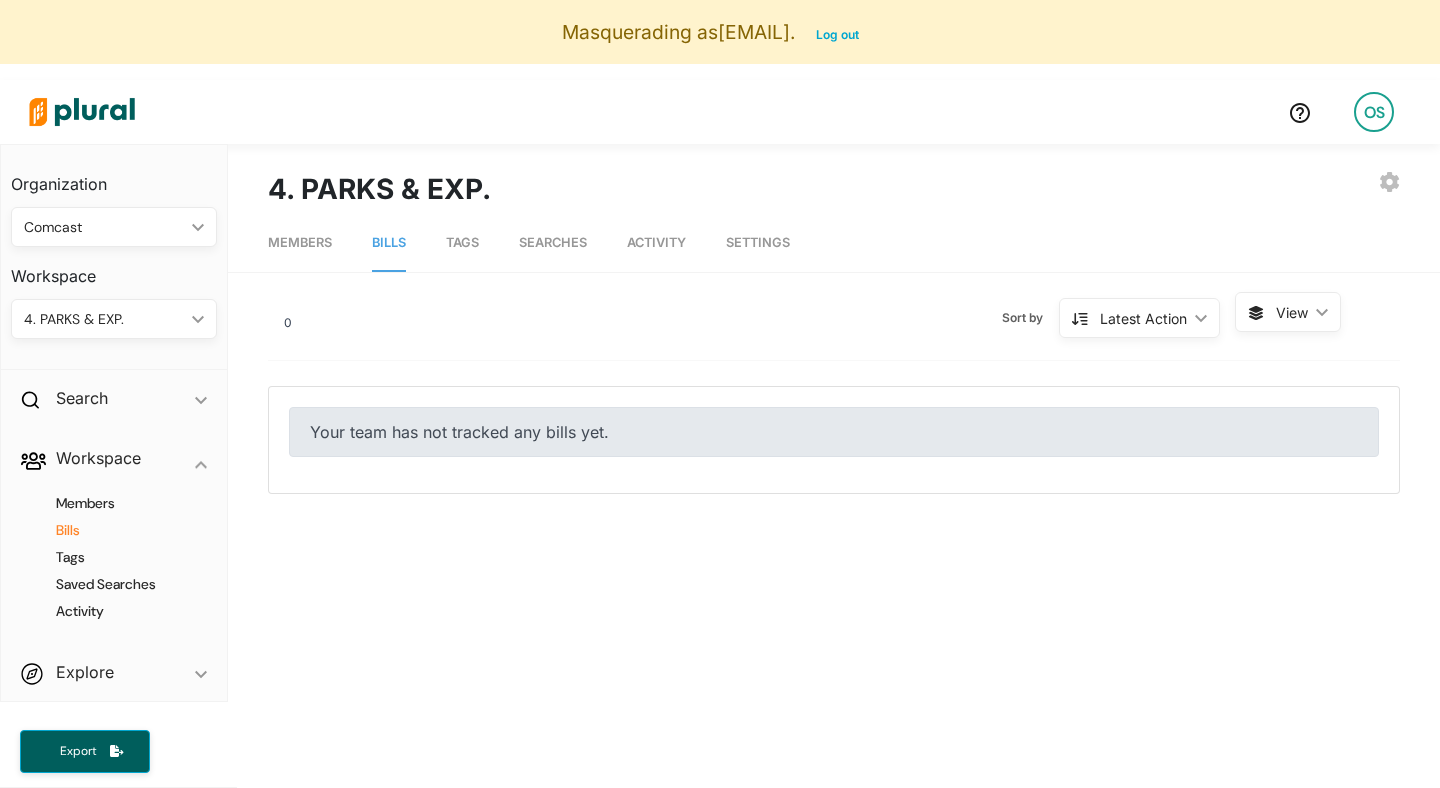 click on "4. PARKS & EXP." at bounding box center (104, 319) 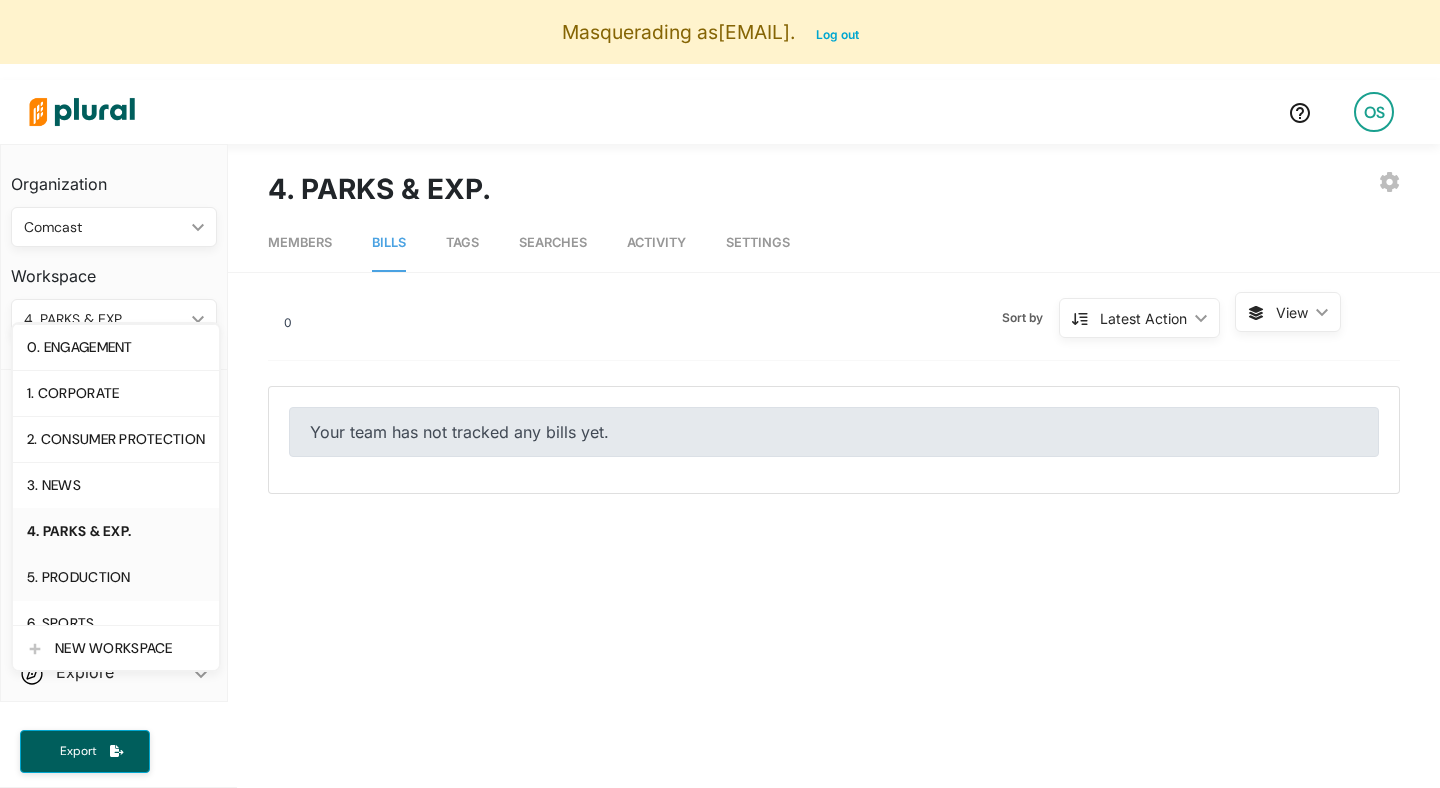 click on "5. PRODUCTION" 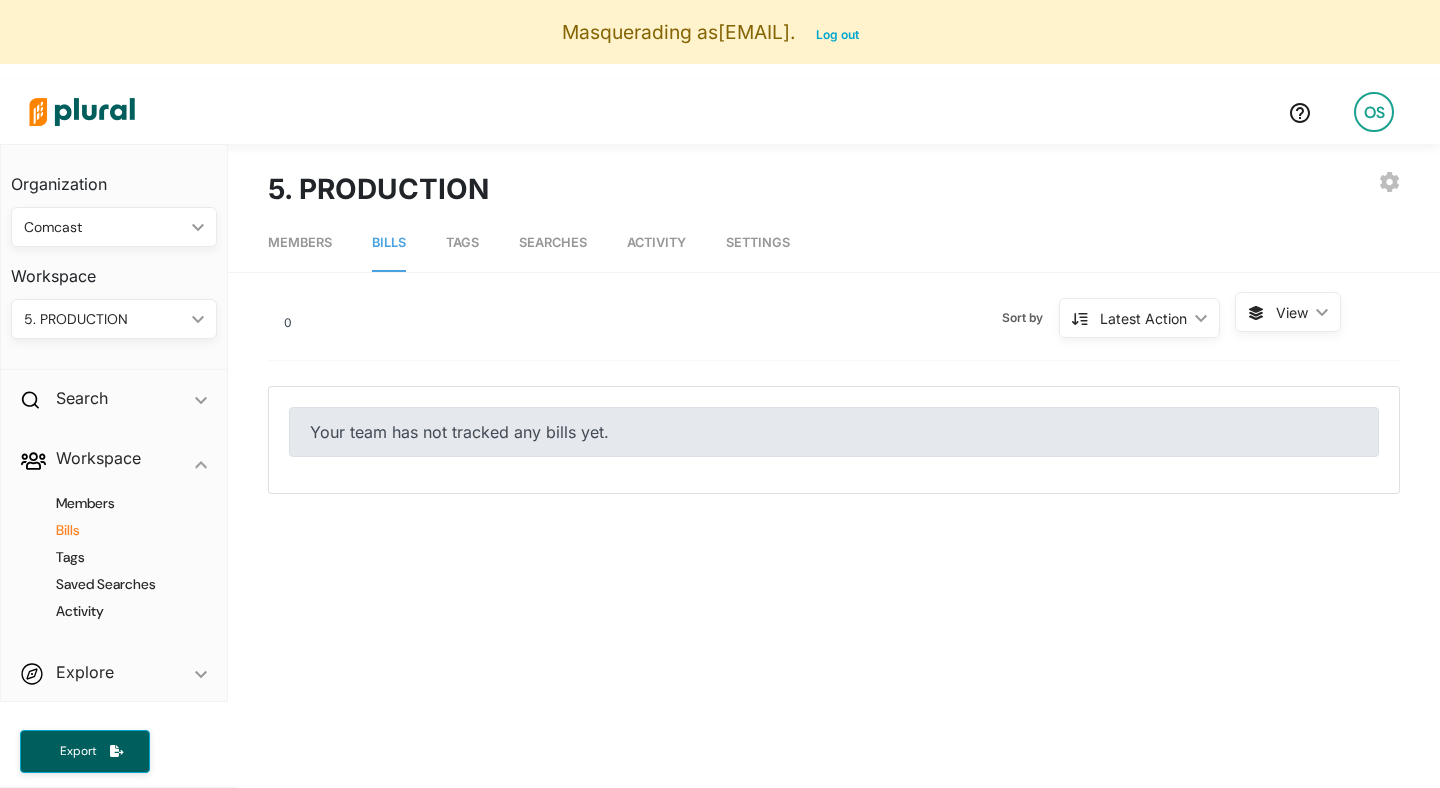 click on "5. PRODUCTION" at bounding box center [104, 319] 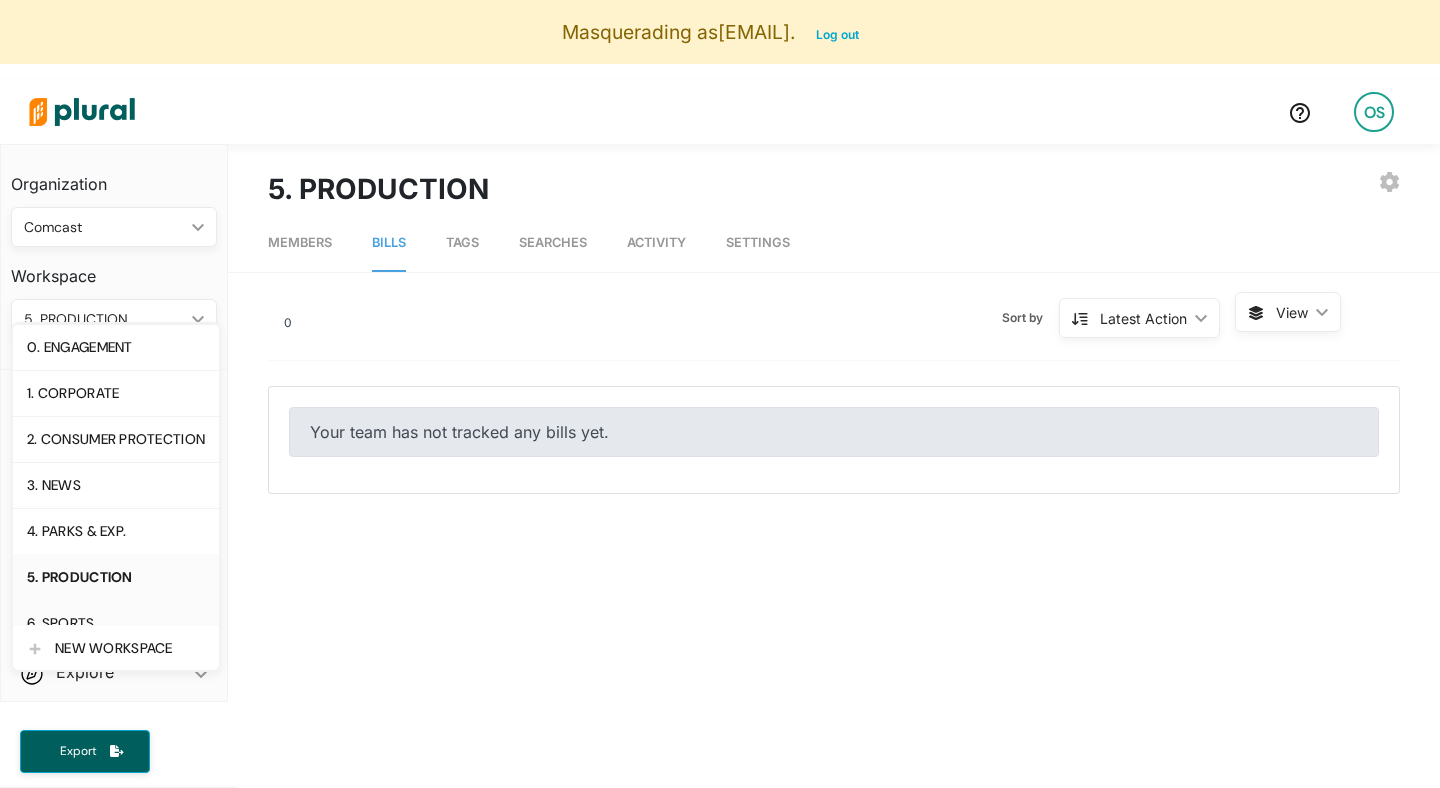 scroll, scrollTop: 22, scrollLeft: 0, axis: vertical 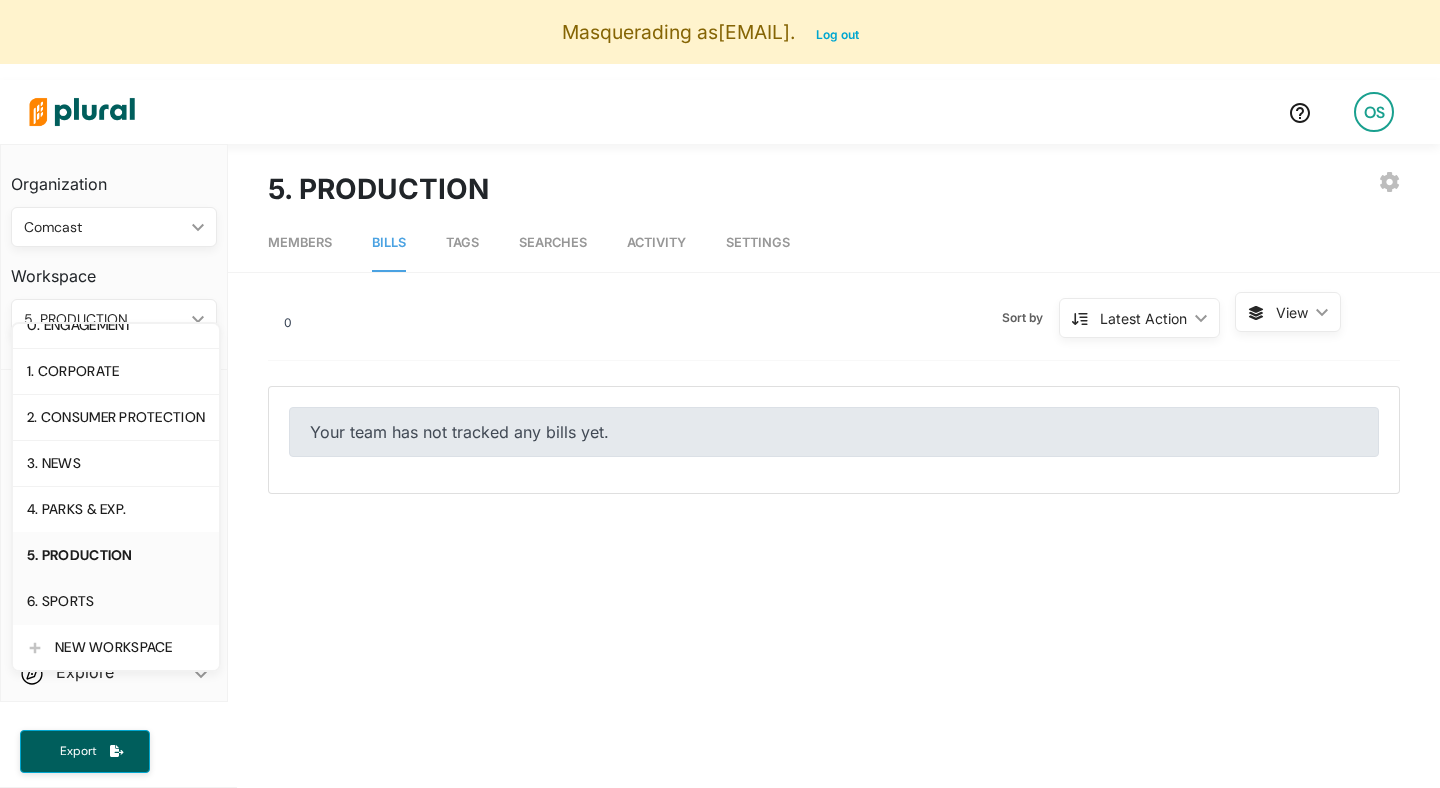 click on "6. SPORTS" at bounding box center [116, 601] 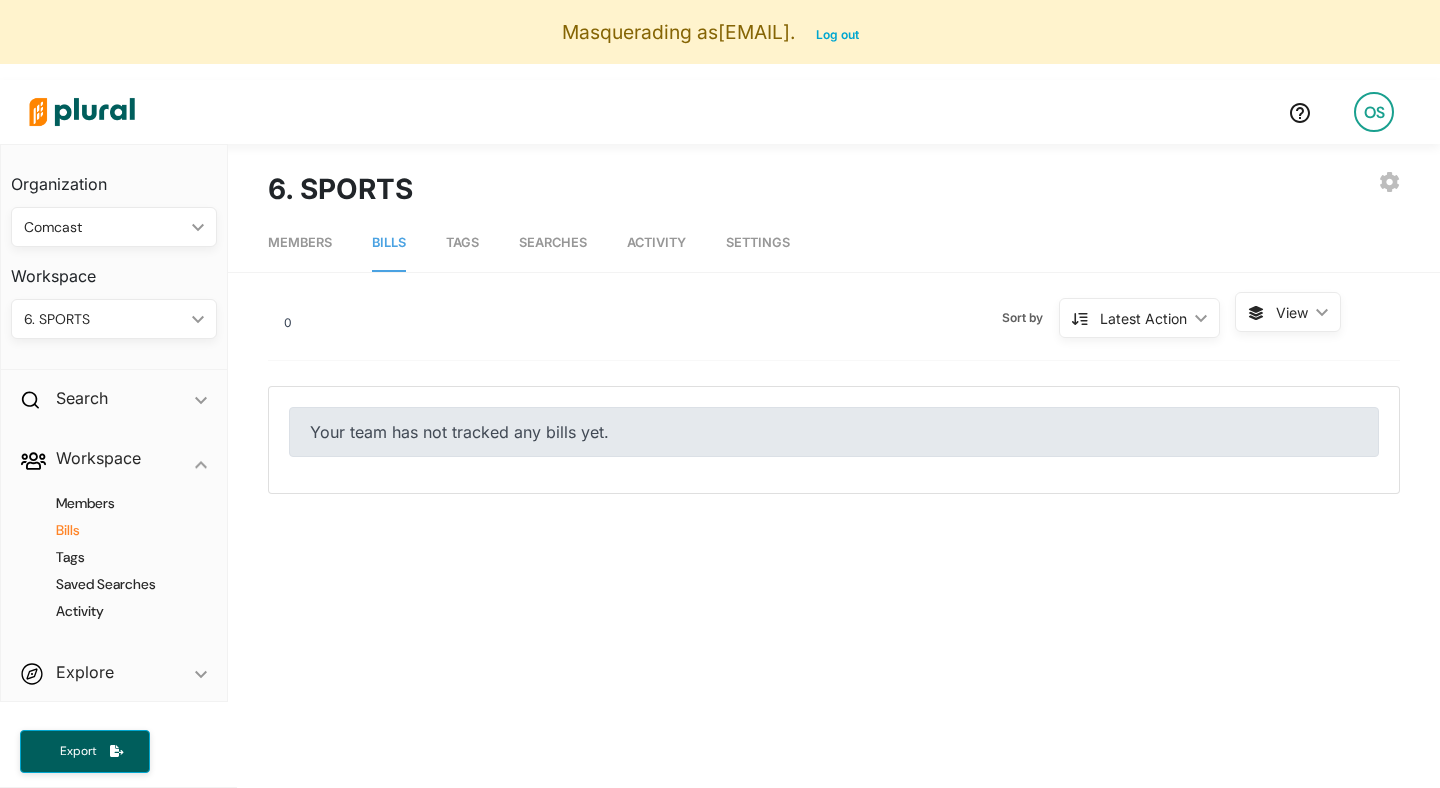 click on "0 Sort by Latest Action ic_keyboard_arrow_down Latest Action Latest Action Alphanumerical Alphanumerical View ic_keyboard_arrow_down" at bounding box center (834, 326) 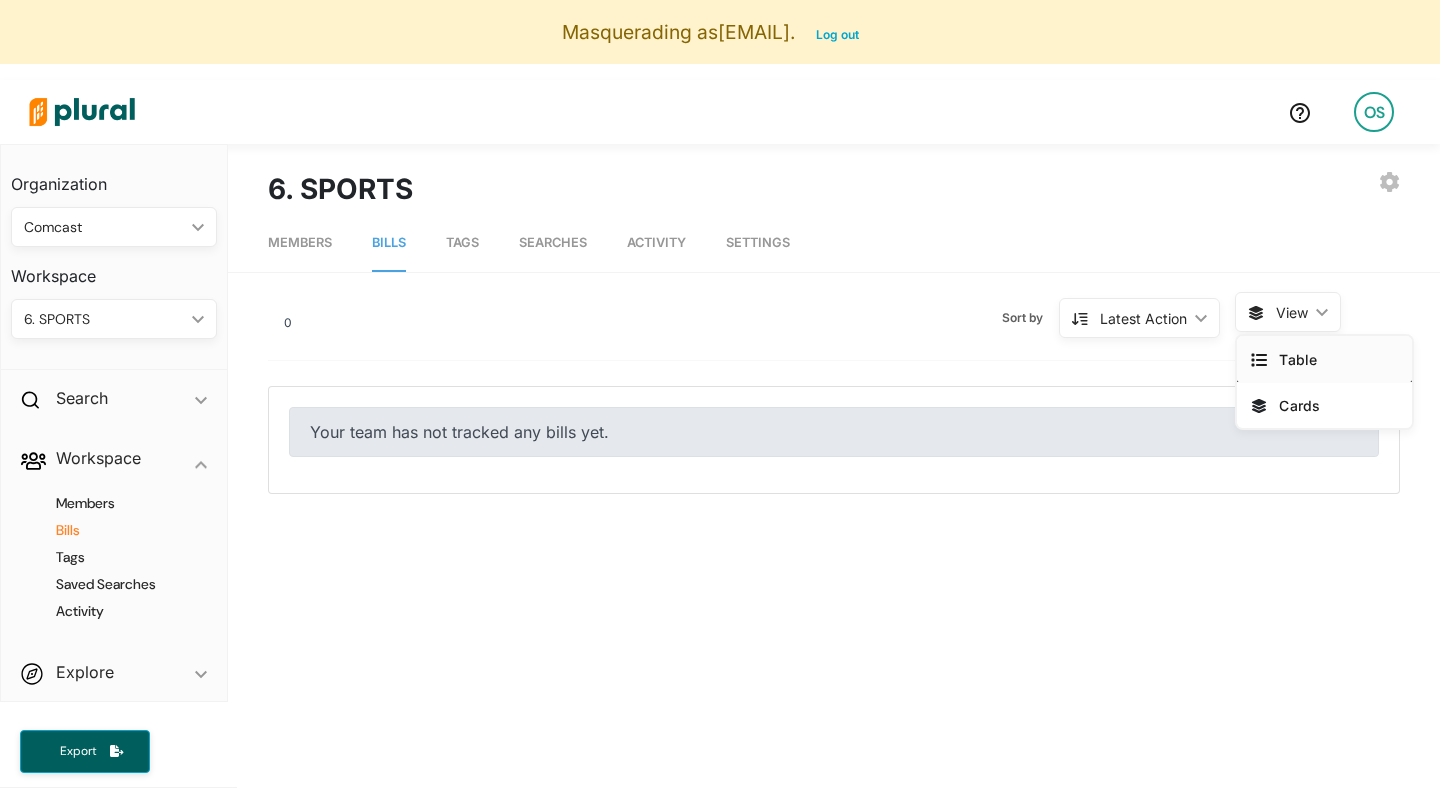 click on "Table" at bounding box center (1324, 359) 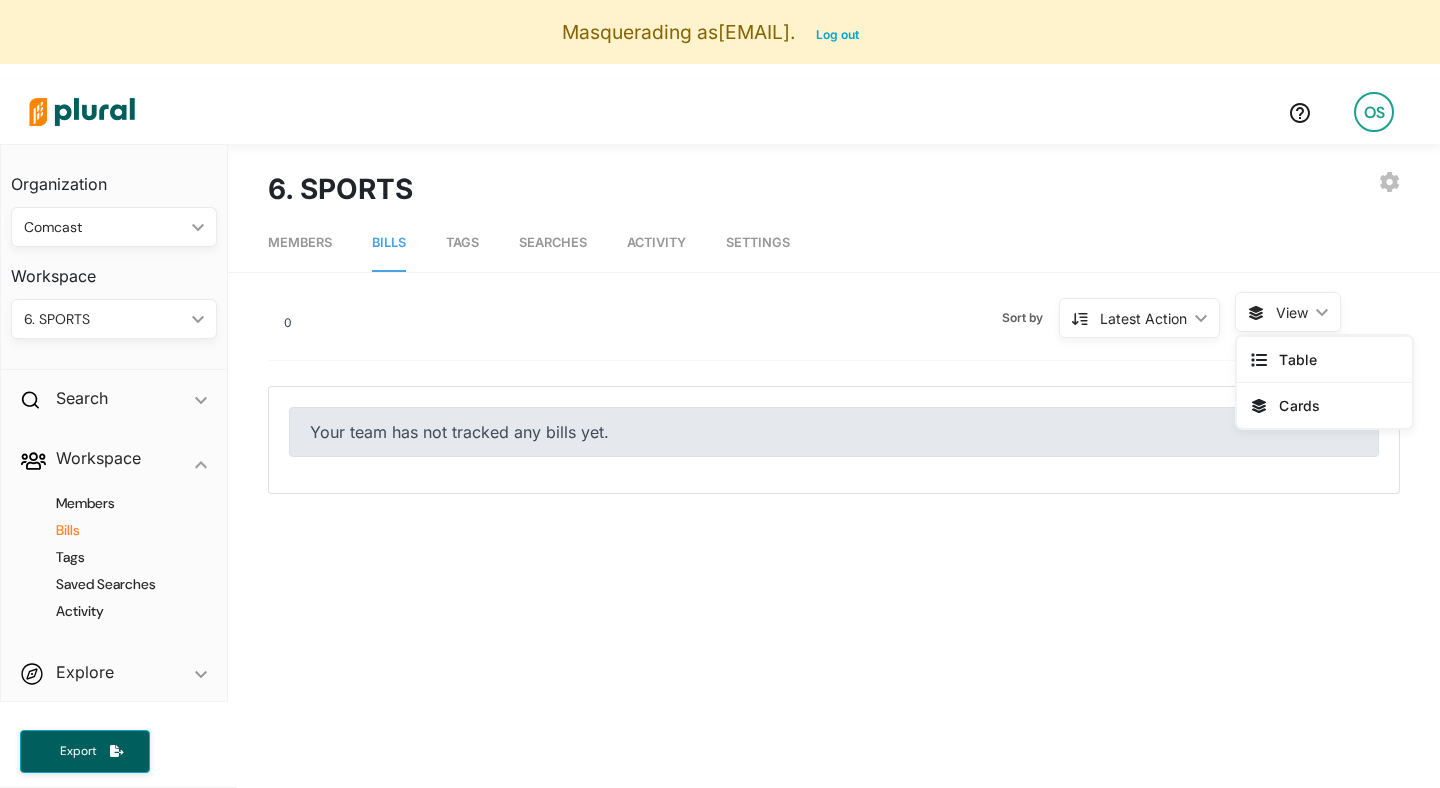 click on "0 Sort by Latest Action ic_keyboard_arrow_down Latest Action Latest Action Alphanumerical Alphanumerical View ic_keyboard_arrow_down Table Cards Your team has not tracked any bills yet." at bounding box center [834, 892] 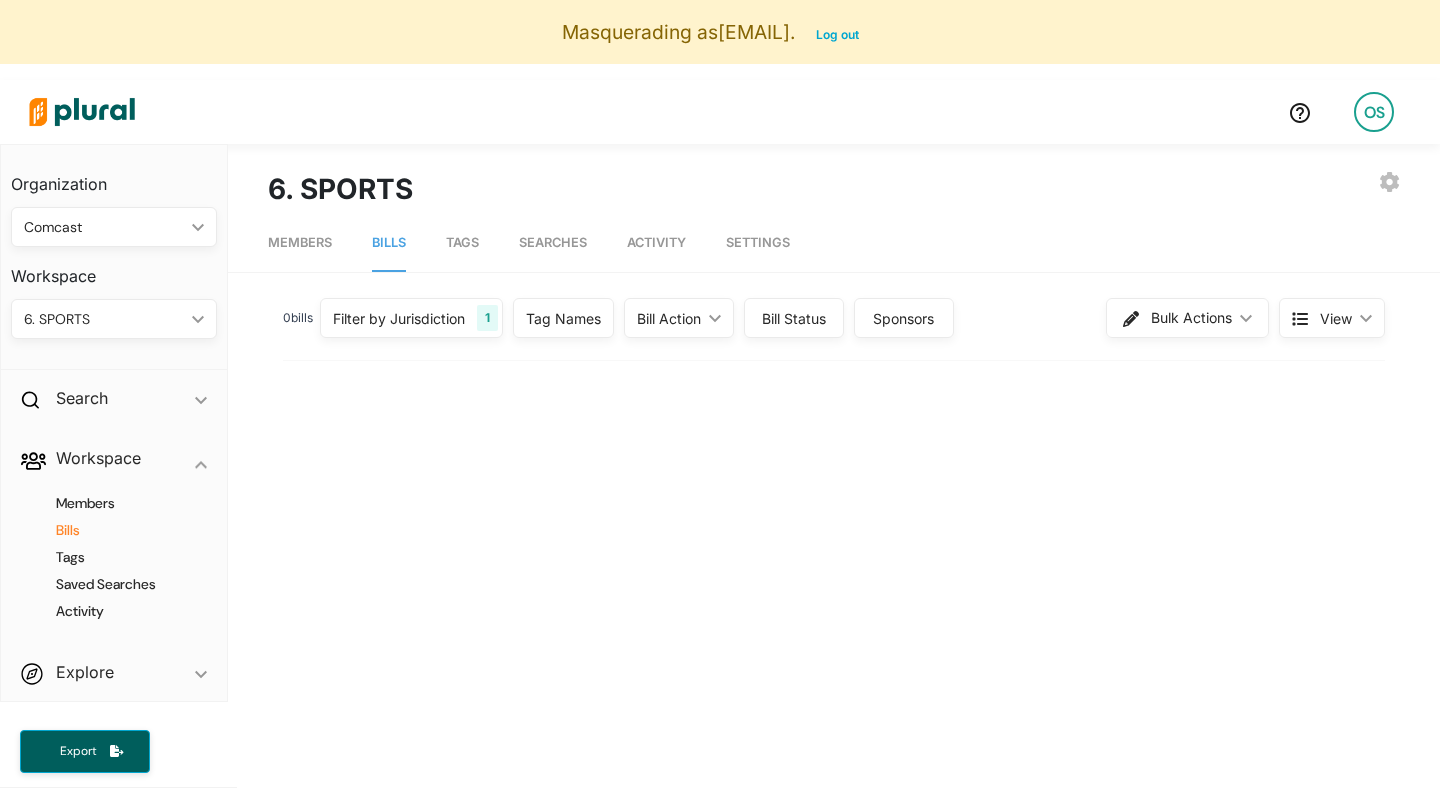 click on "Members Bills Tags Searches Activity Settings 0  bill s Filter by Jurisdiction 1 Filter by Jurisdiction close Alabama Arizona Arkansas California Colorado Connecticut District of Columbia Florida Georgia Hawaii Idaho Illinois Indiana Iowa Kansas Kentucky Louisiana Maine Maryland Massachusetts Minnesota Mississippi Missouri Montana Nebraska New Hampshire New Jersey New Mexico New York North Carolina North Dakota Ohio Oklahoma Oregon Pennsylvania Rhode Island South Carolina South Dakota Tennessee Texas Utah Virginia Washington West Virginia Wyoming Save Clear All Tag Names Tag Names close Any of Selected ic_keyboard_arrow_down Any of Selected All of Selected None of Selected #S. Incentives/No Impact #Federal Political Resistance #Social Issues/Anti-DEI/LGBTQ #ZNewSocialBill/DEI/ForeignOwnership #ZNewFederalBill #Product Compliance #News/MISC #ZNew SocialBill12825 #ZNewHorseBill12825 #ZNewUDXBill12825 #Pre-Merger Notification Act #MPA Flagged #Federal Political Support #Broadcasters Flagged #No Impact #Dead Save" at bounding box center [834, 851] 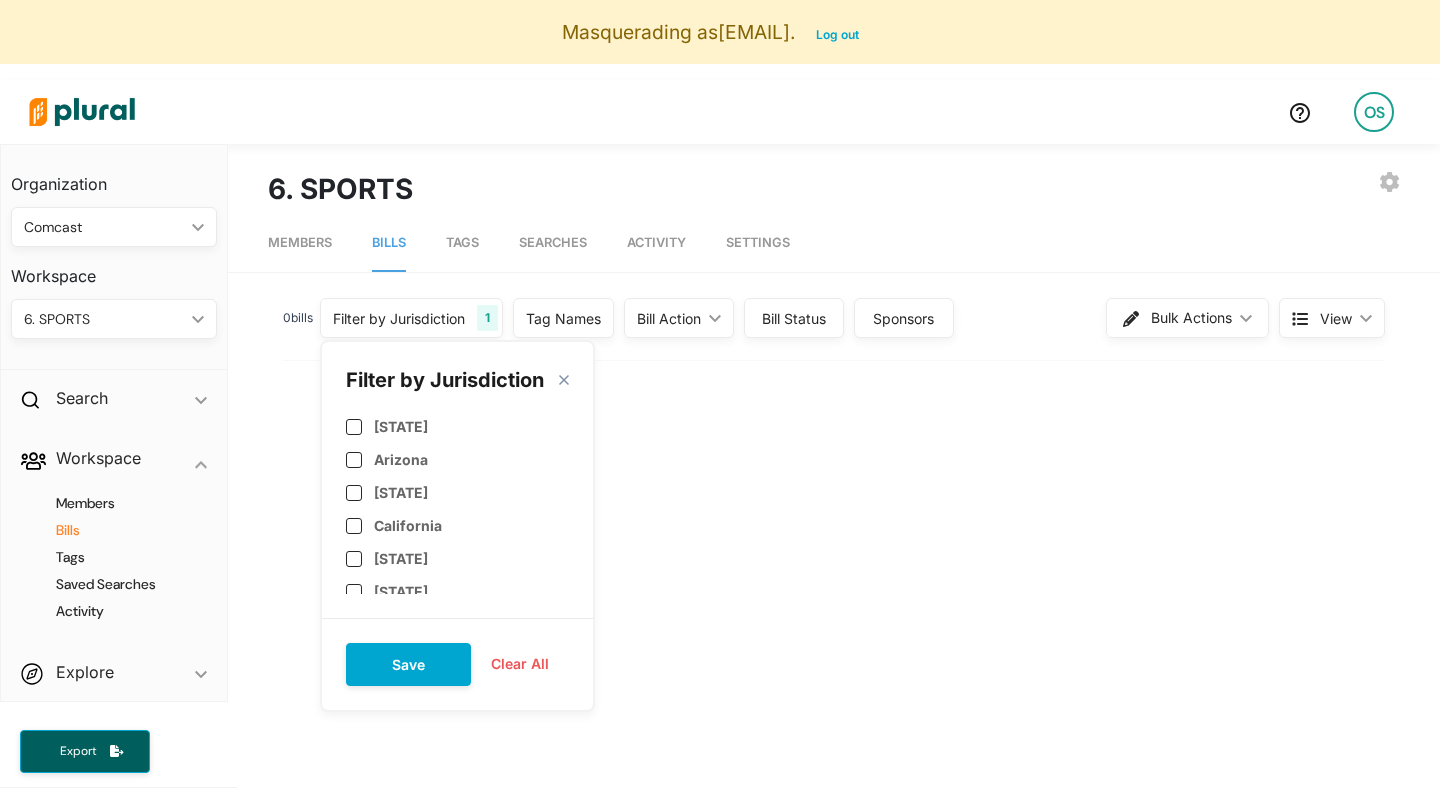 click on "Clear All" at bounding box center [520, 664] 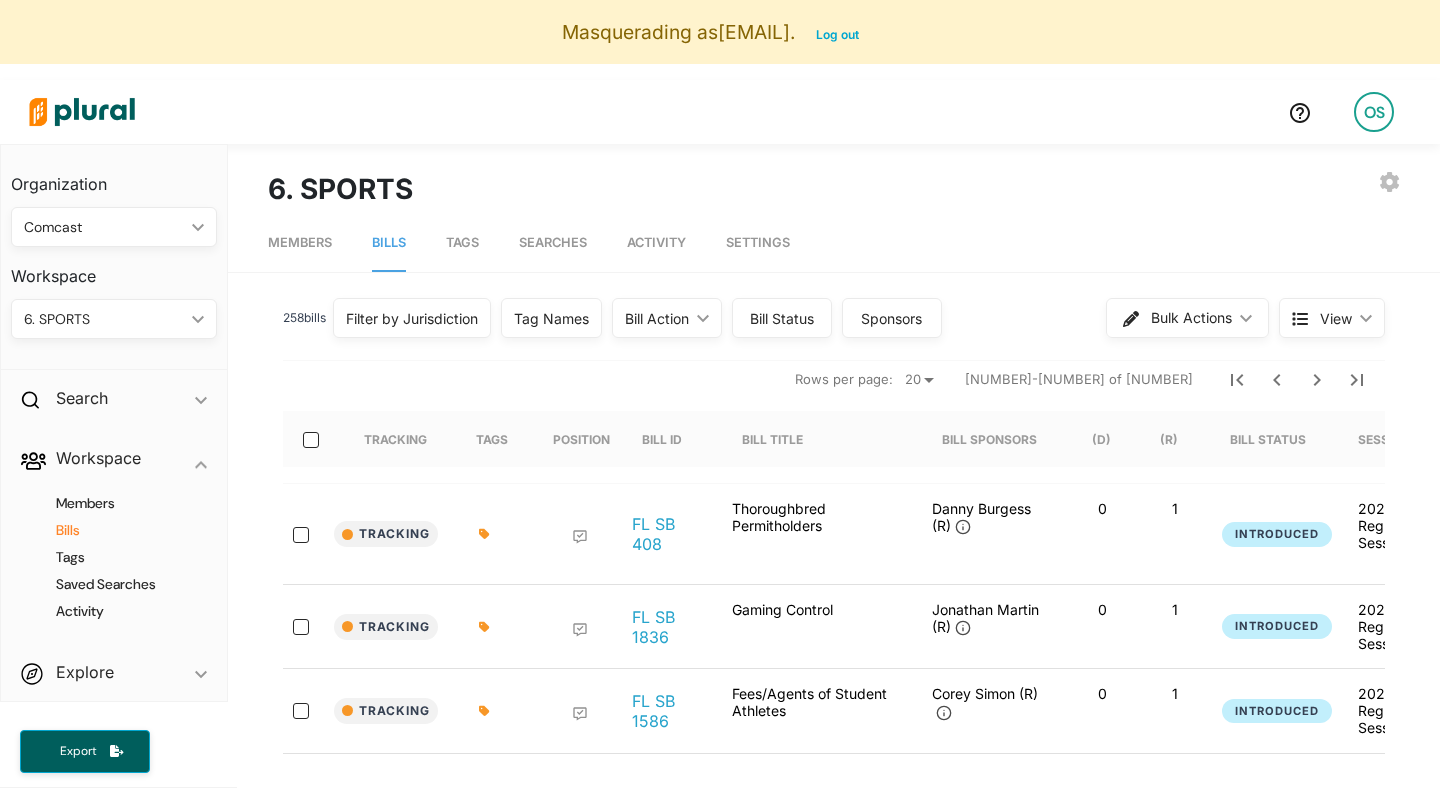click on "Filter by Jurisdiction" at bounding box center [412, 318] 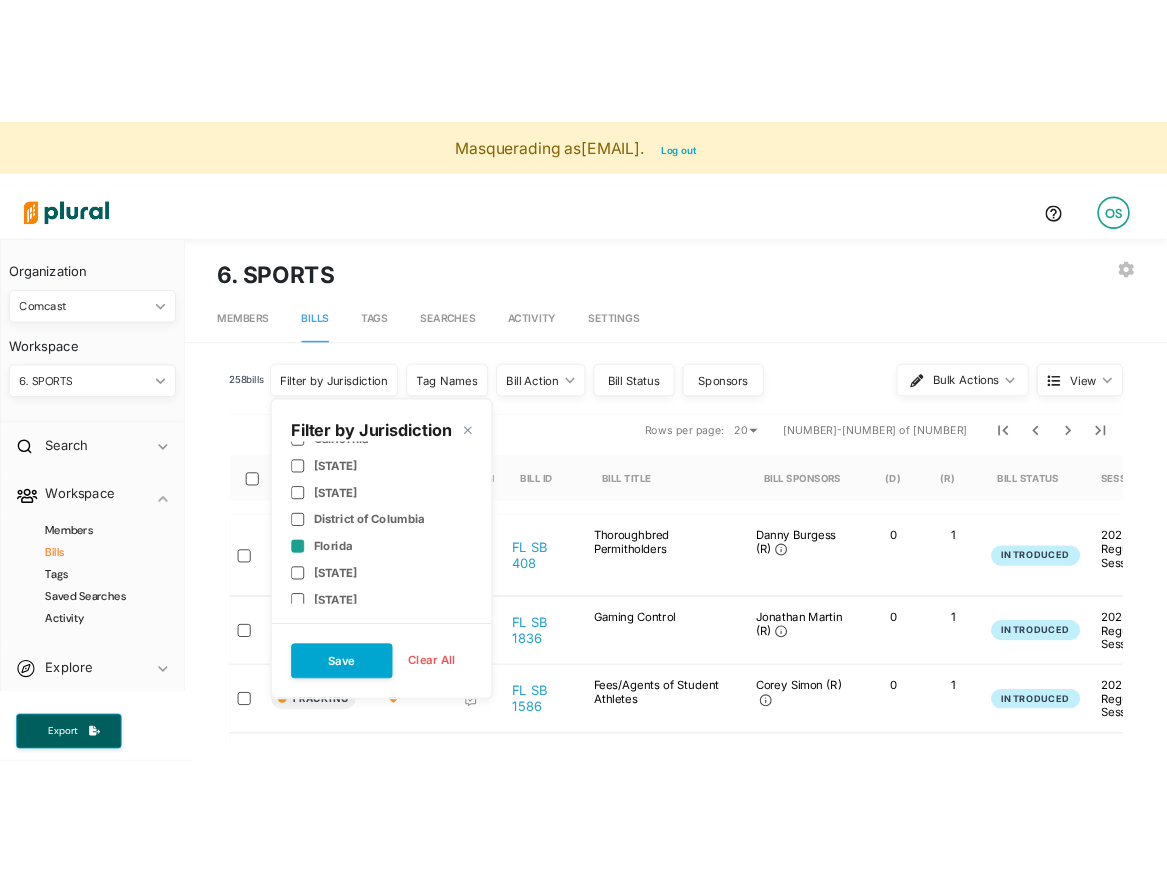 scroll, scrollTop: 141, scrollLeft: 0, axis: vertical 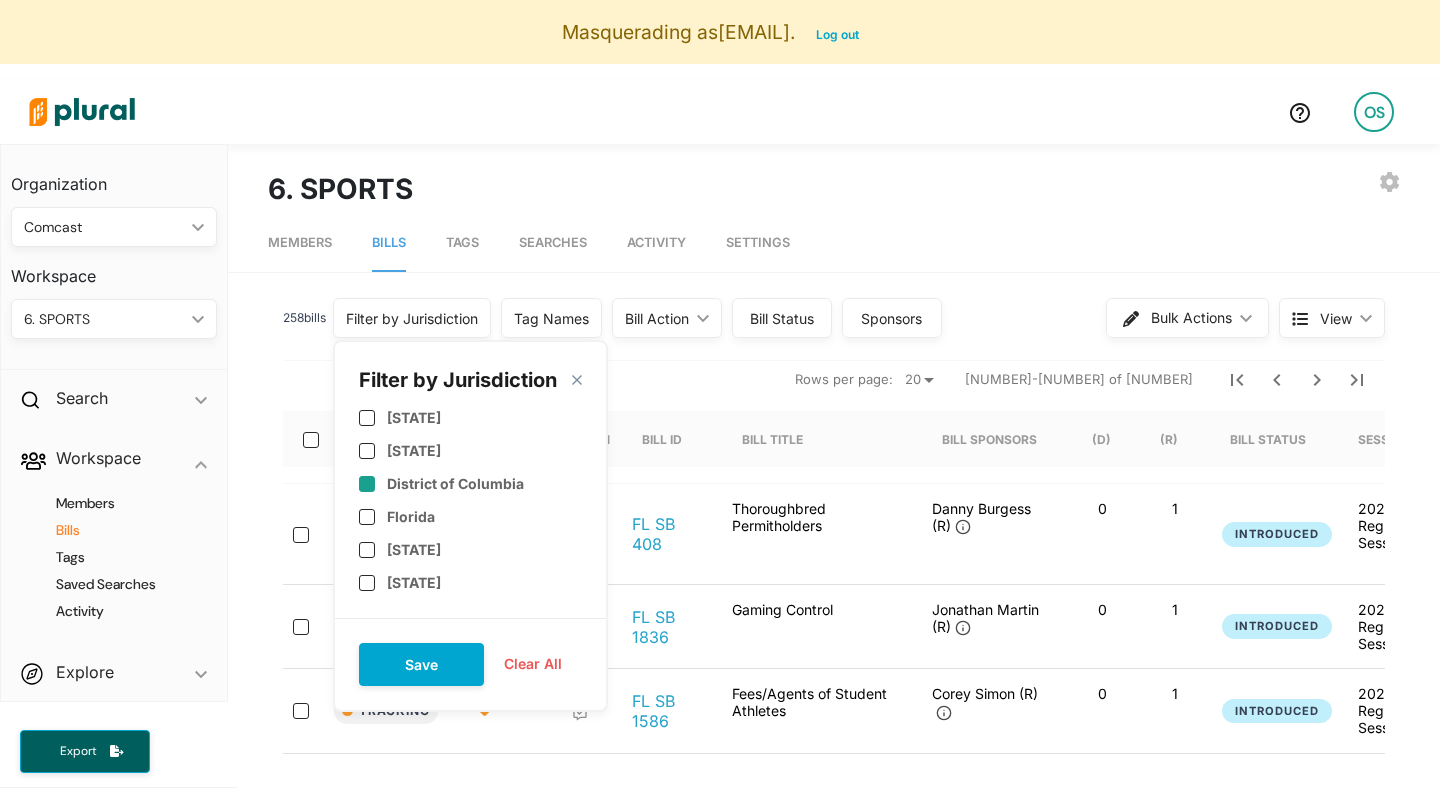 click on "District of Columbia" at bounding box center [455, 483] 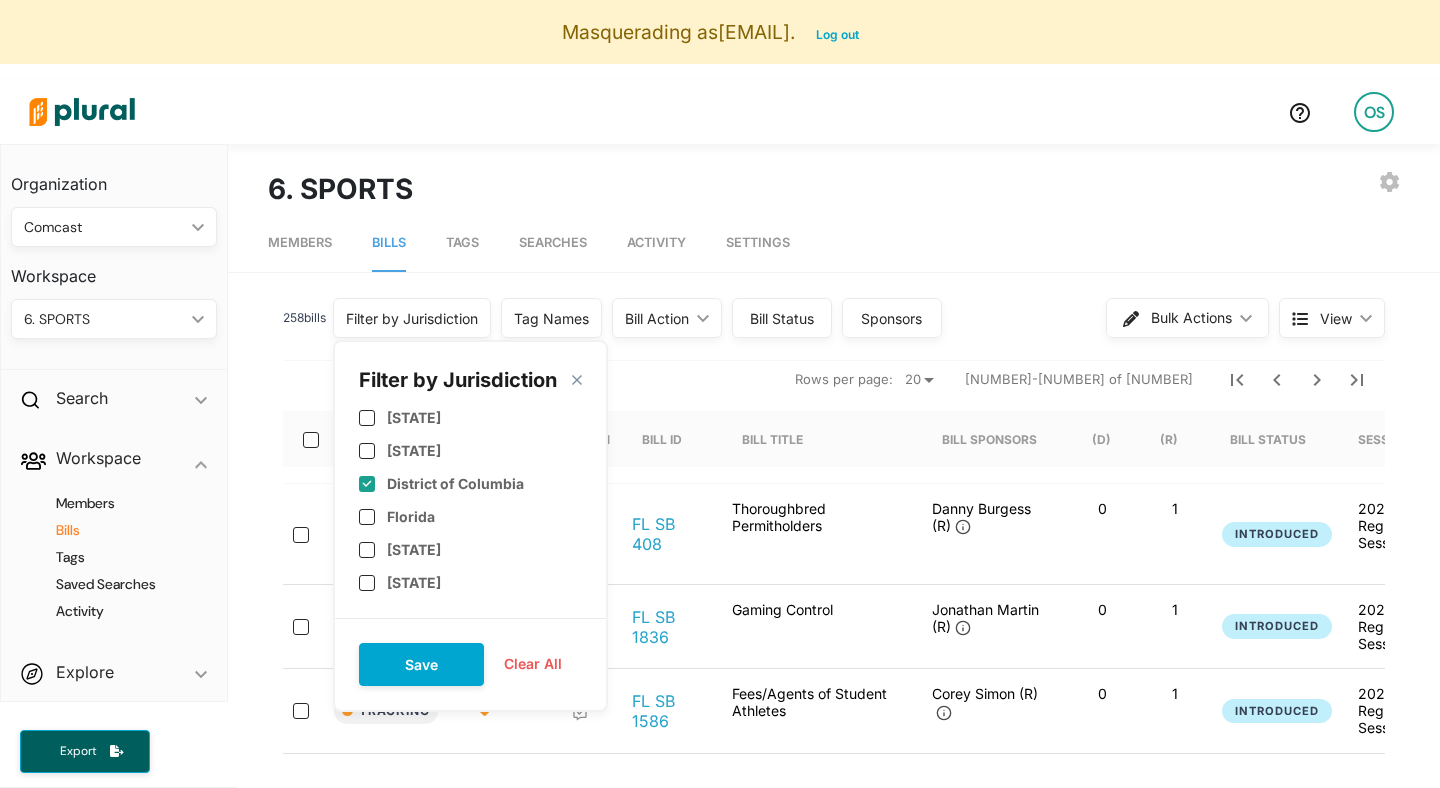 checkbox on "true" 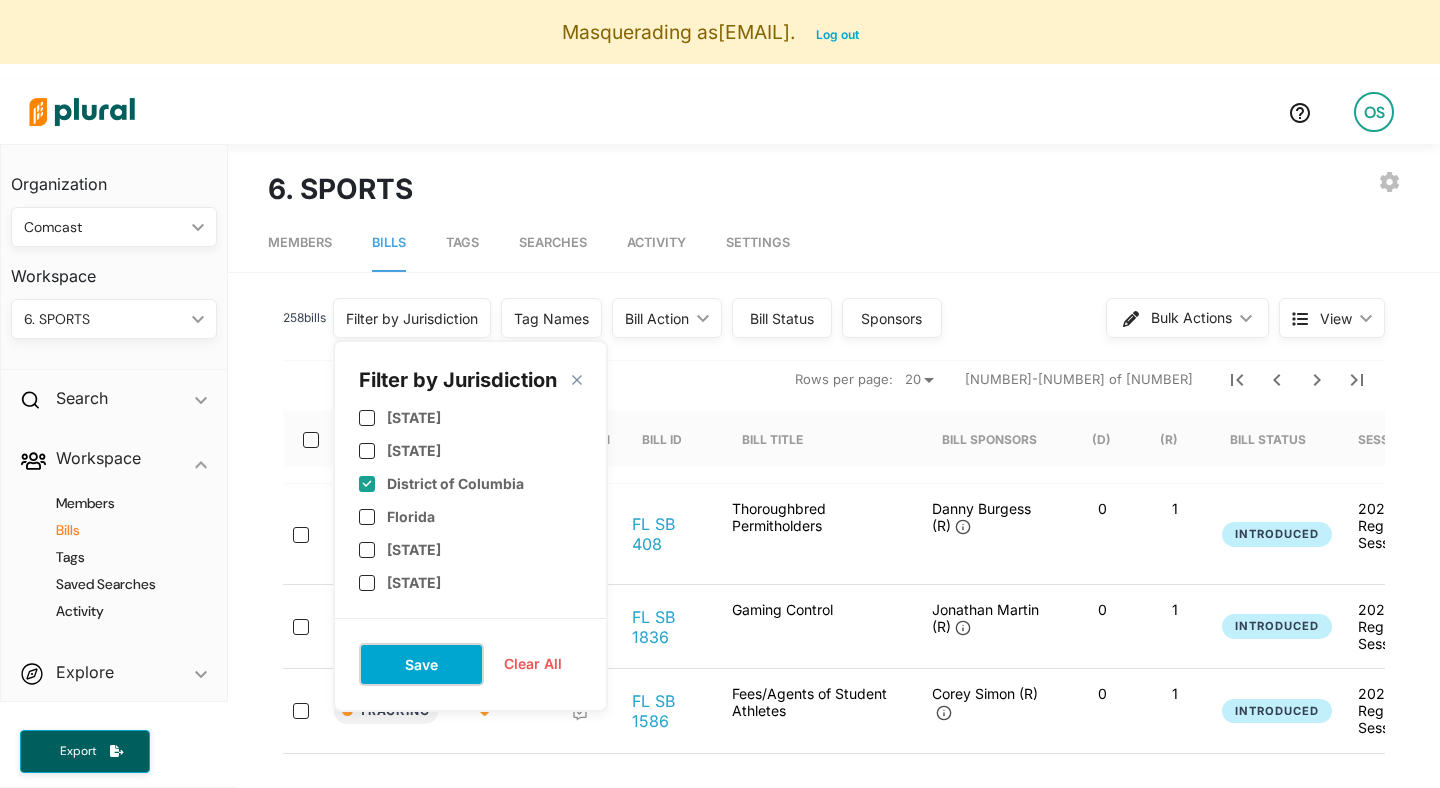 click on "Save" at bounding box center [421, 664] 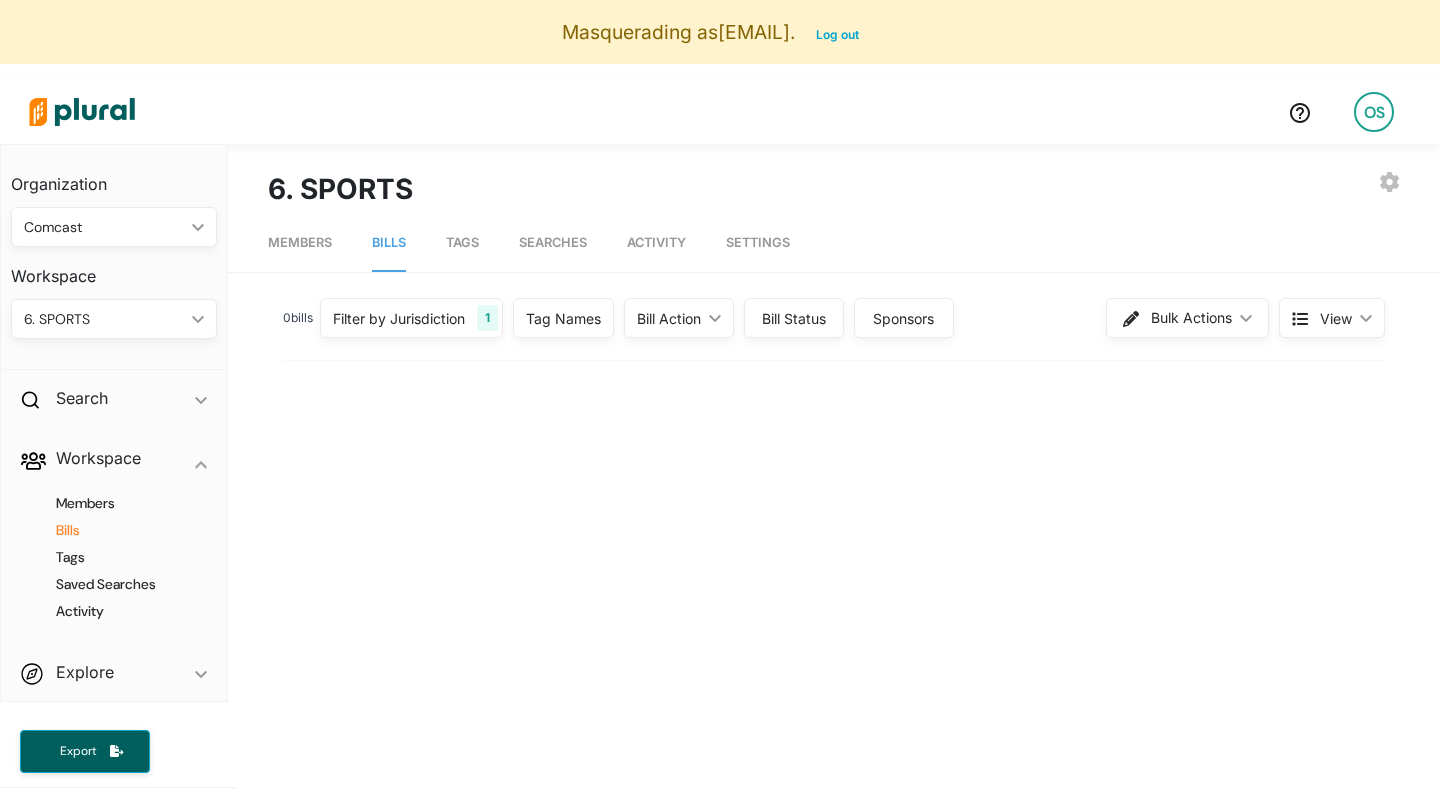 click on "Filter by Jurisdiction" at bounding box center (399, 318) 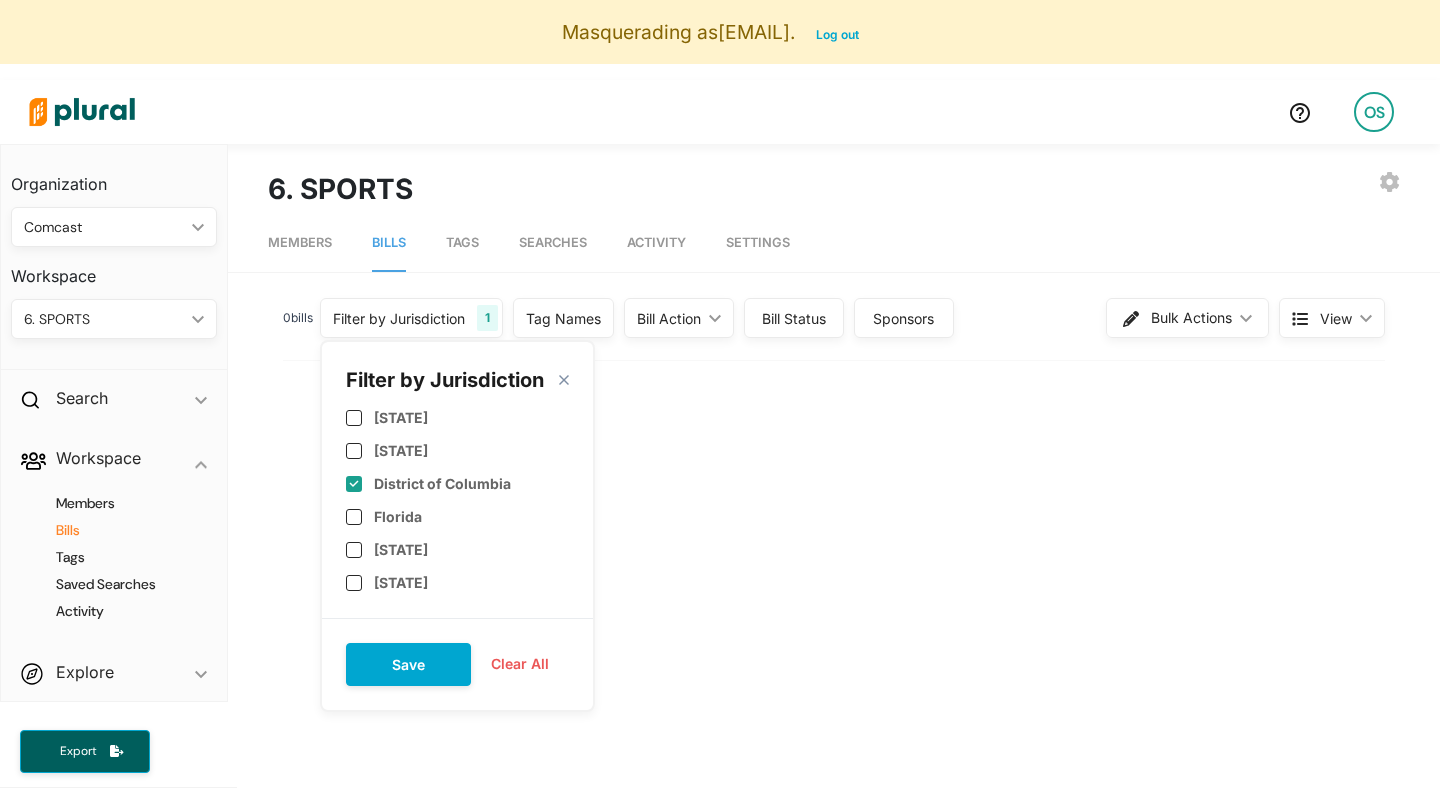 click on "Clear All" at bounding box center [520, 664] 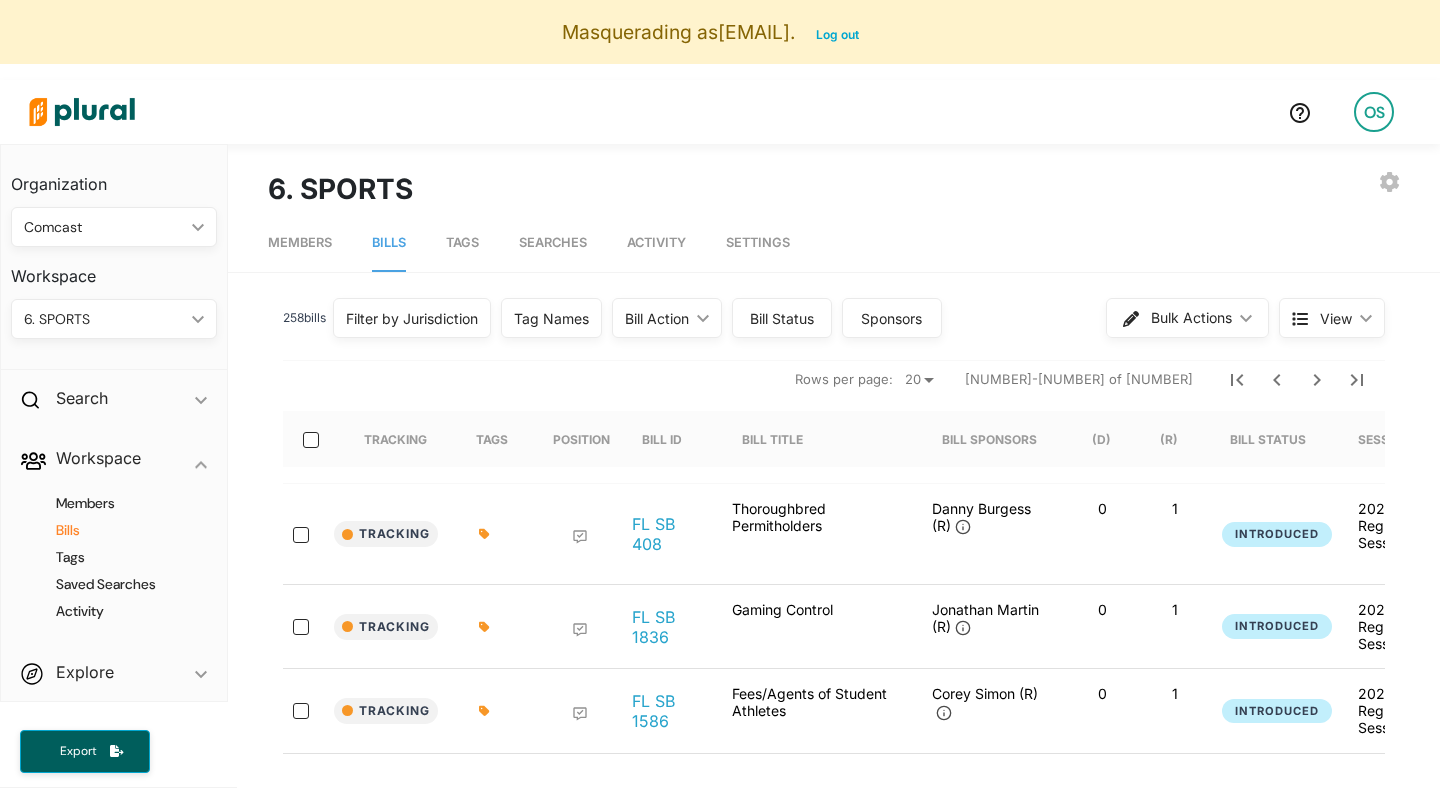 click on "6. SPORTS" at bounding box center [104, 319] 